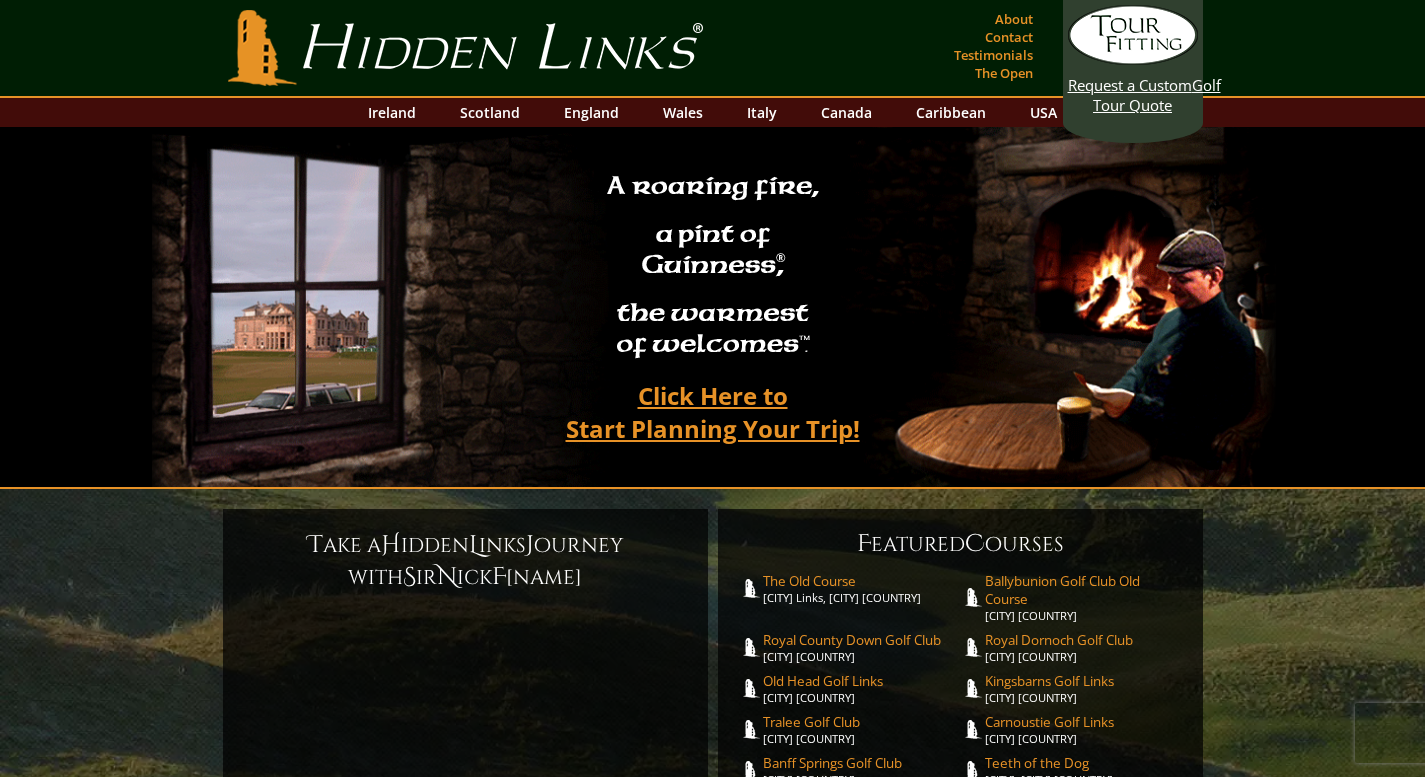 scroll, scrollTop: 0, scrollLeft: 0, axis: both 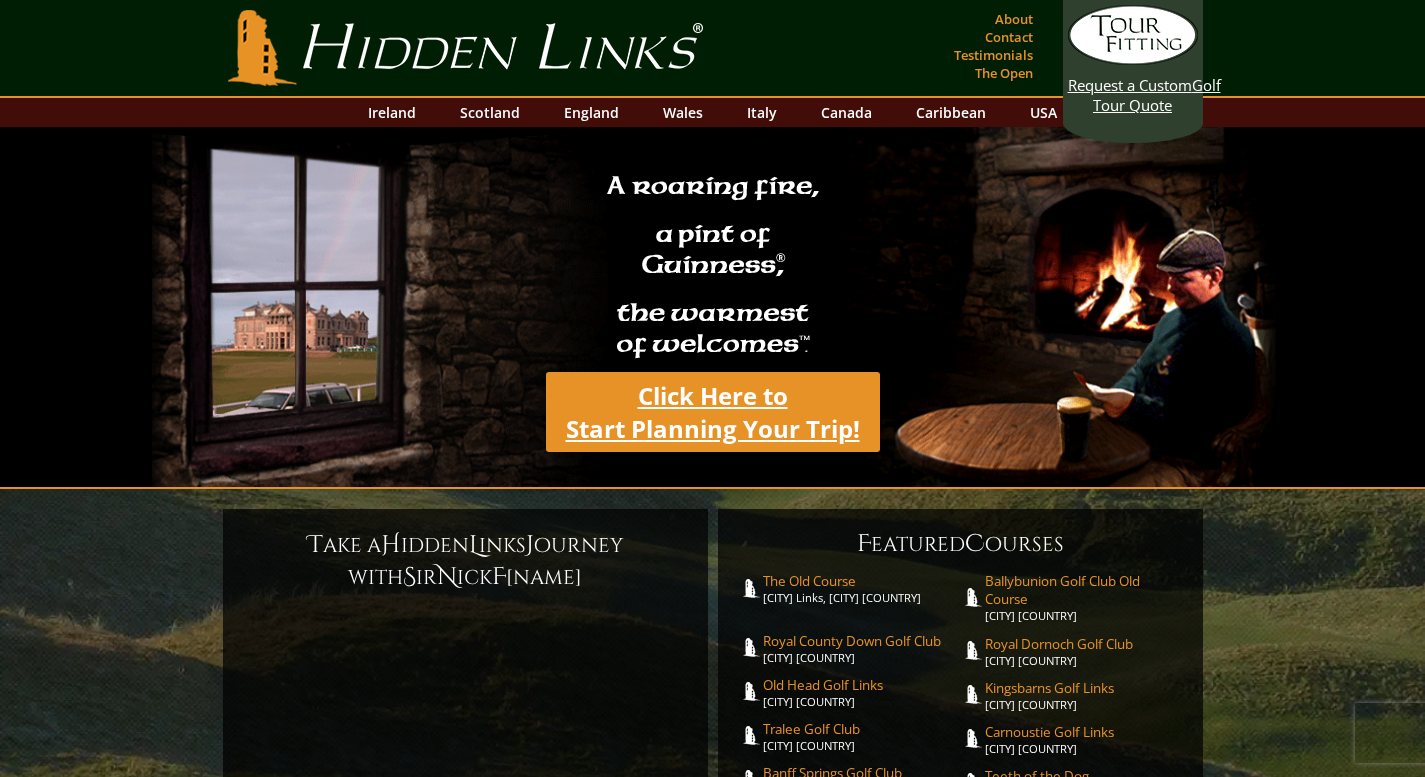 click on "Click Here to Start Planning Your Trip!" at bounding box center [713, 412] 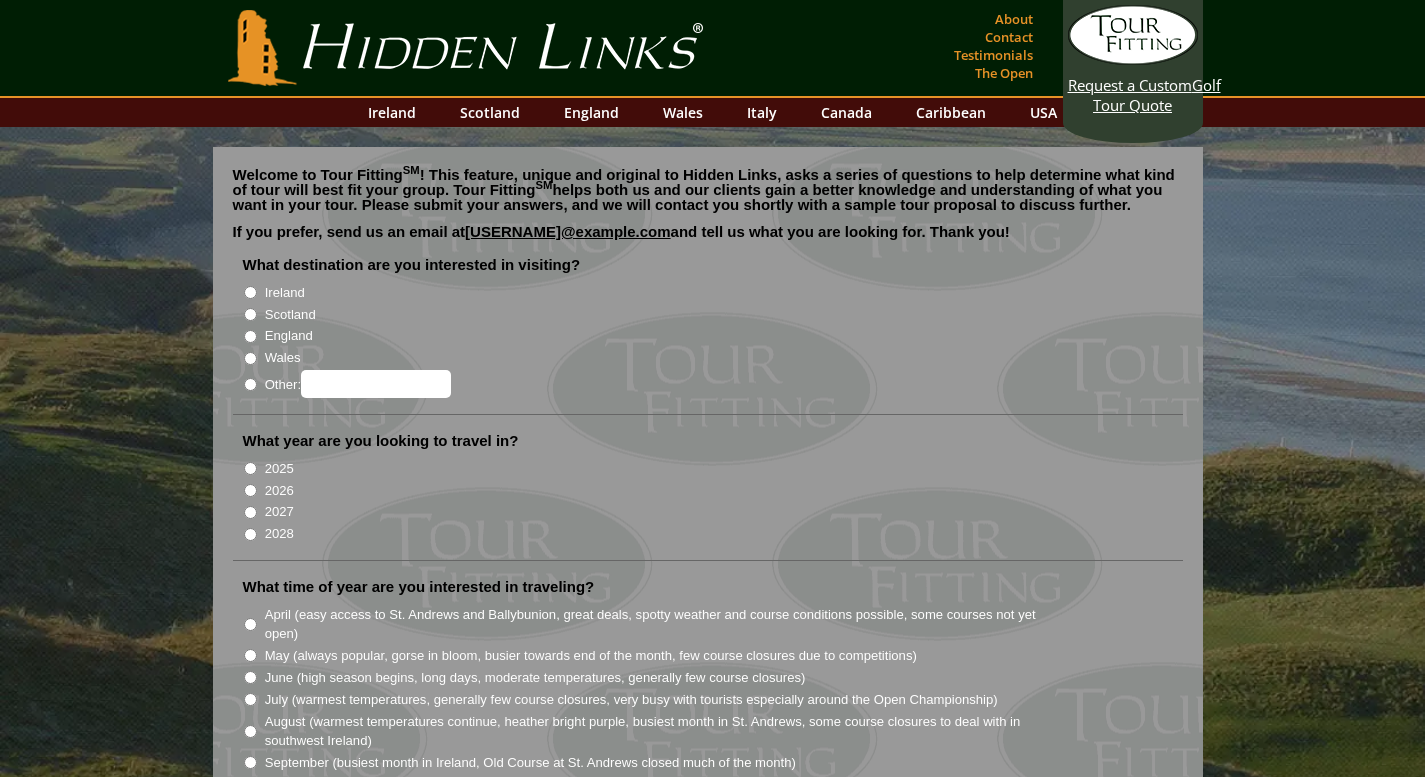 scroll, scrollTop: 0, scrollLeft: 0, axis: both 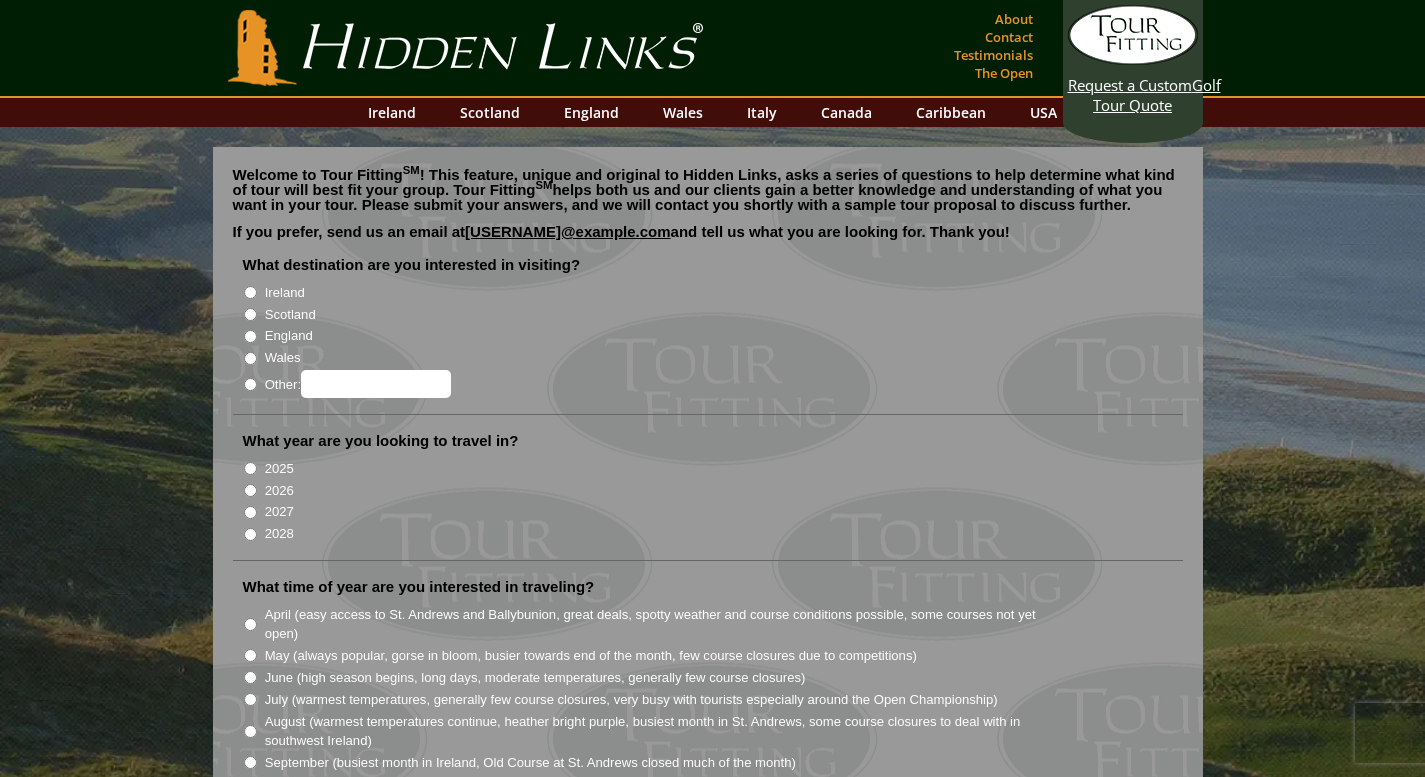 click on "Ireland" at bounding box center [250, 292] 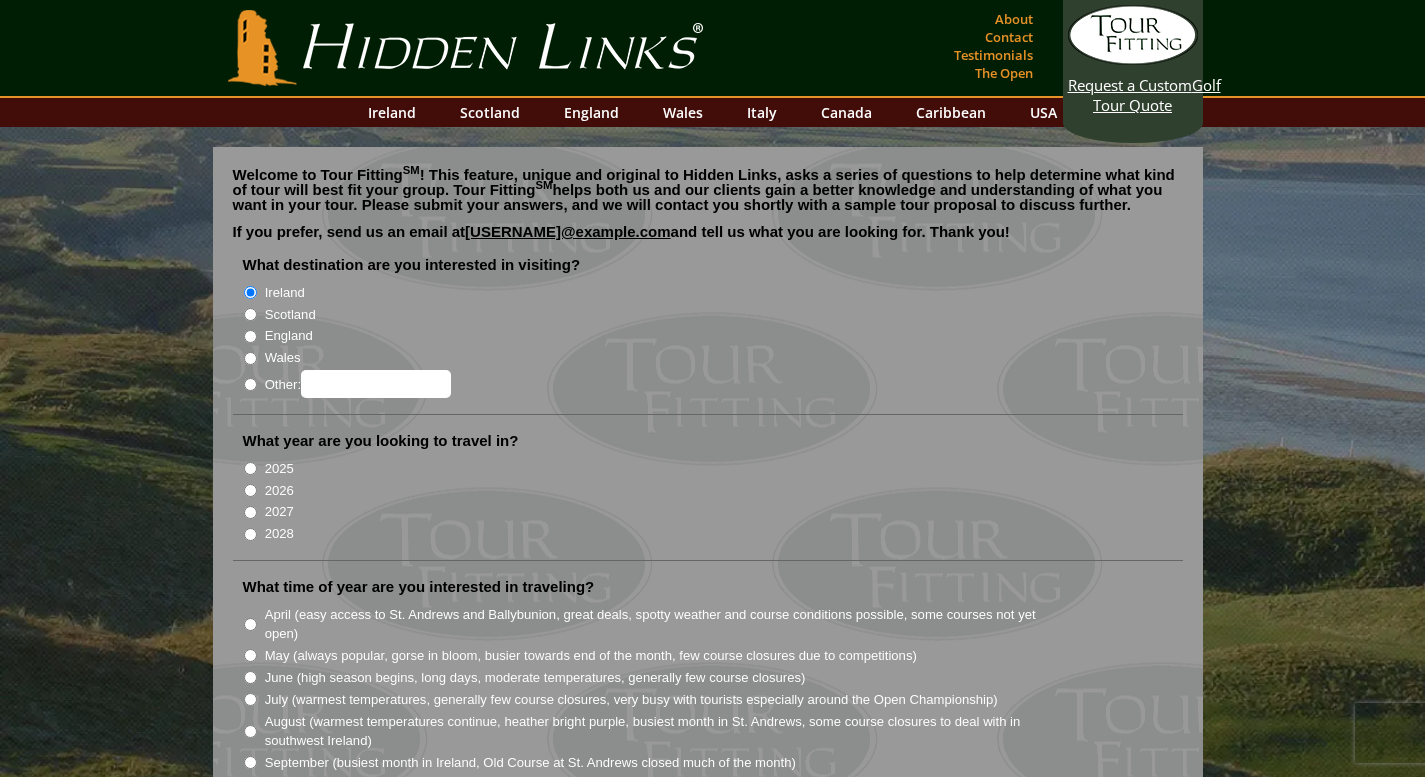 click on "Scotland" at bounding box center [250, 314] 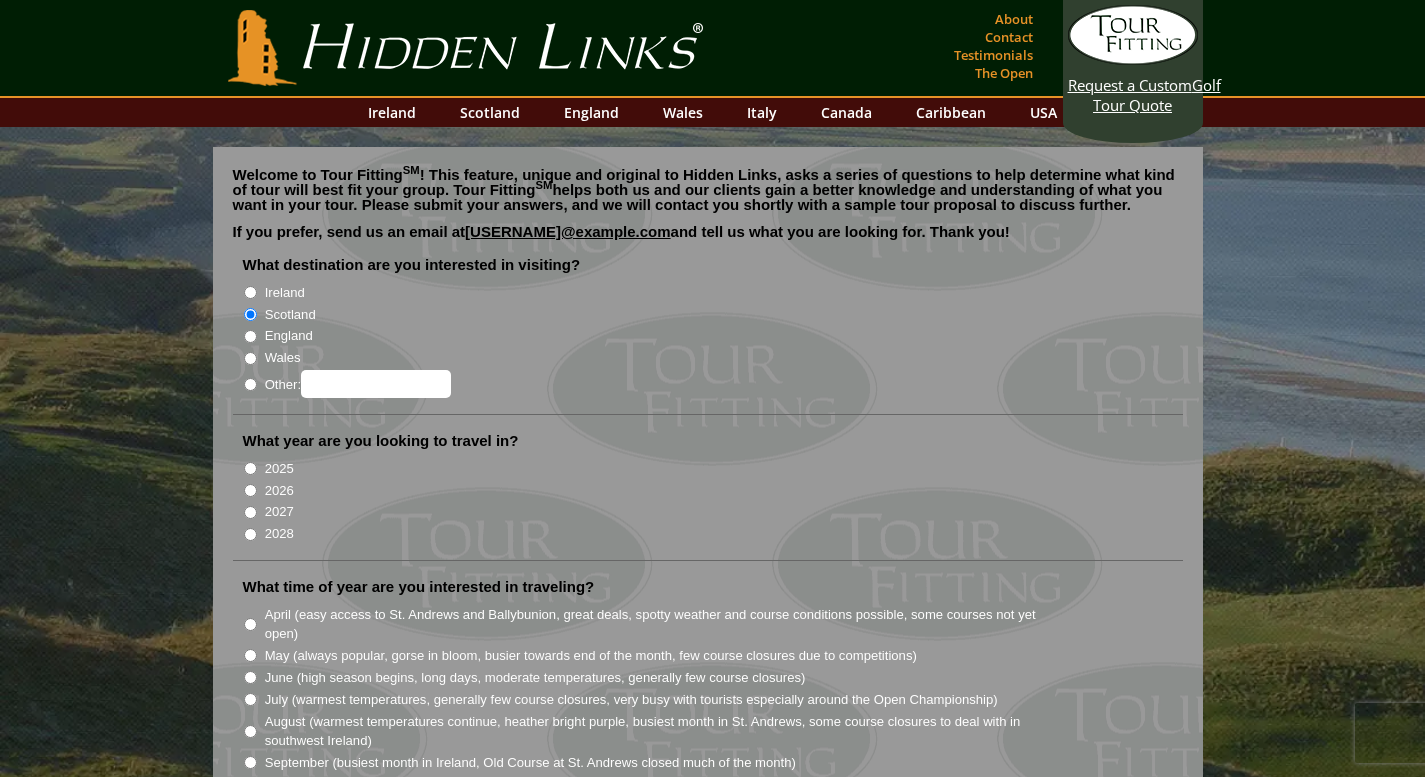 click on "2026" at bounding box center (250, 490) 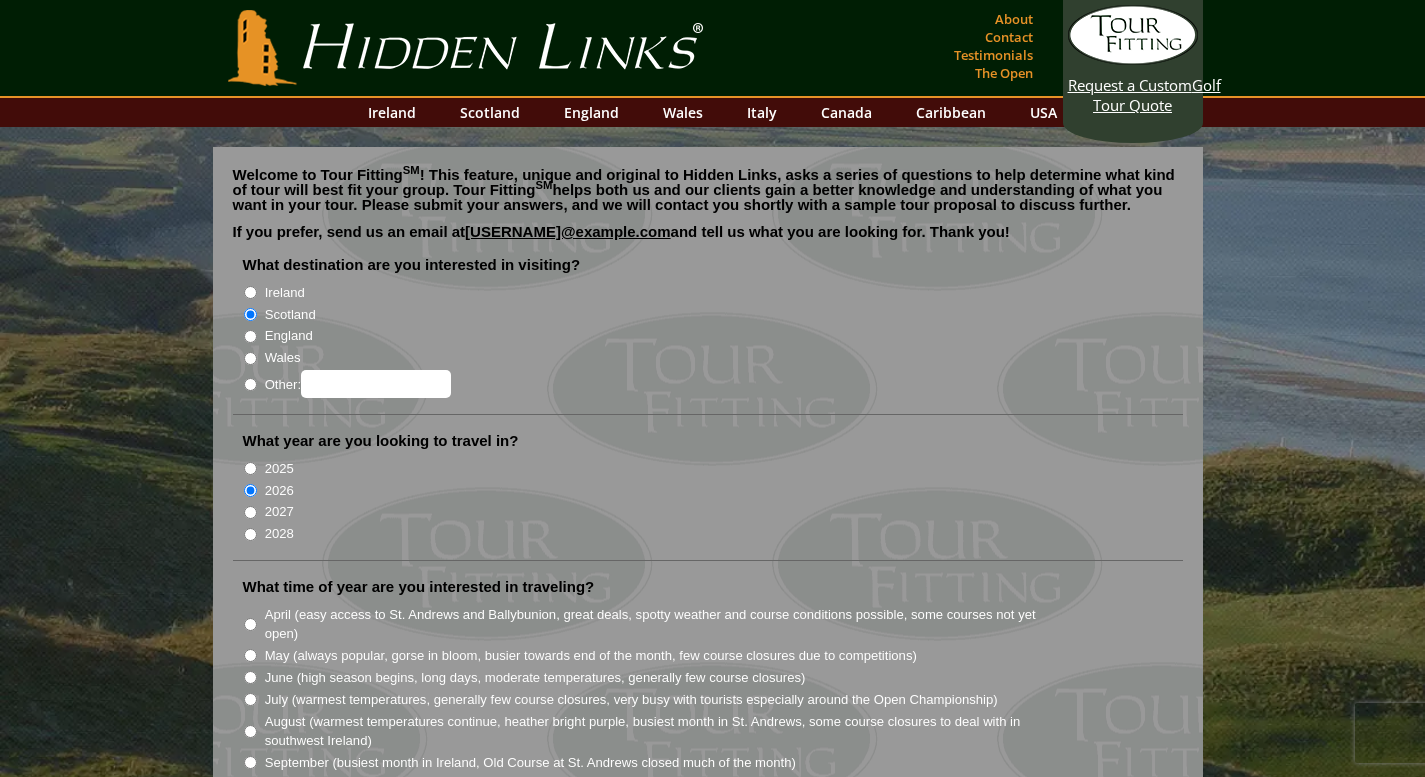 click on "2027" at bounding box center [250, 512] 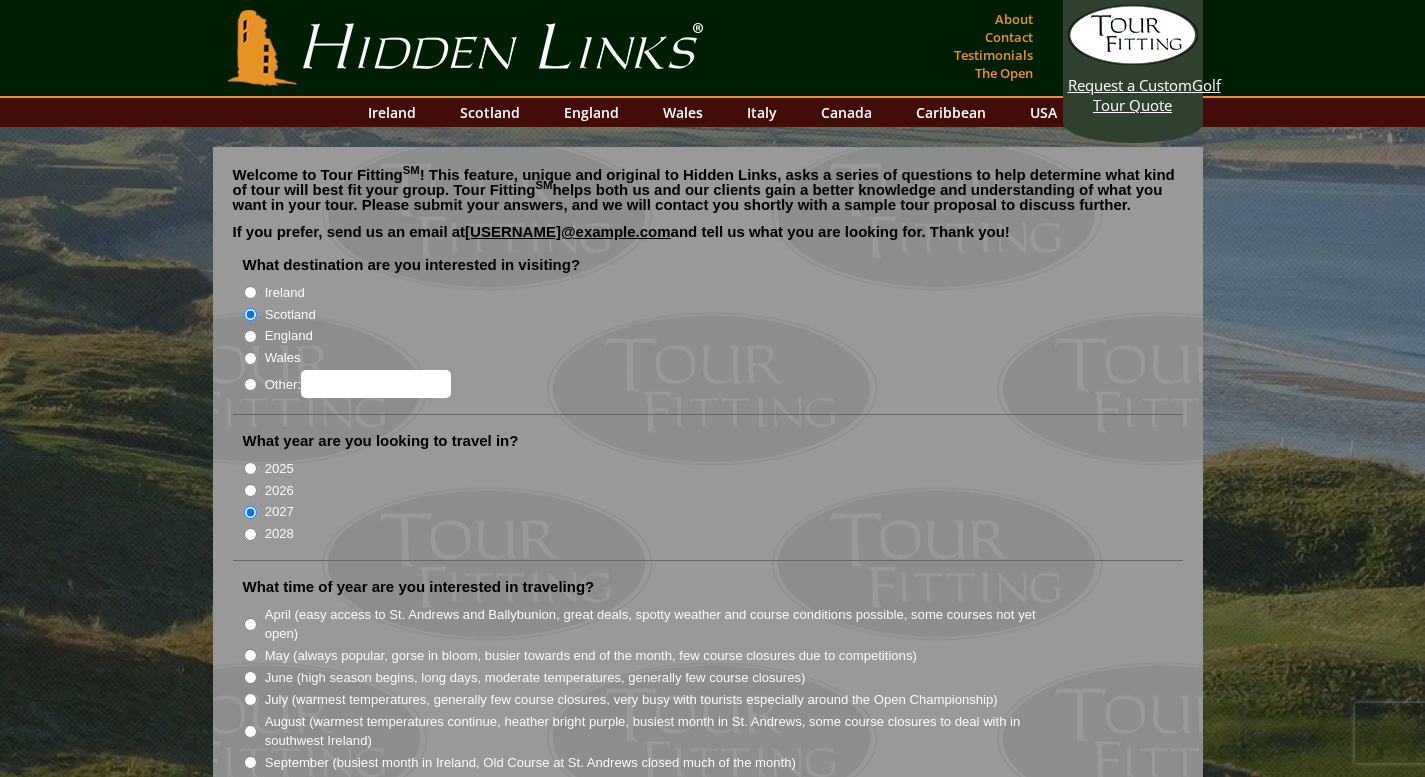 click on "Welcome to Tour Fitting SM ! This feature, unique and original to Hidden Links, asks a series of questions to help determine what kind of tour will best fit your group. Tour Fitting SM  helps both us and our clients gain a better knowledge and understanding of what you want in your tour. Please submit your answers, and we will contact you shortly with a sample tour proposal to discuss further.
If you prefer, send us an email at  golf@hiddenlinksgolf.com  and tell us what you are looking for. Thank you!" at bounding box center (712, 1613) 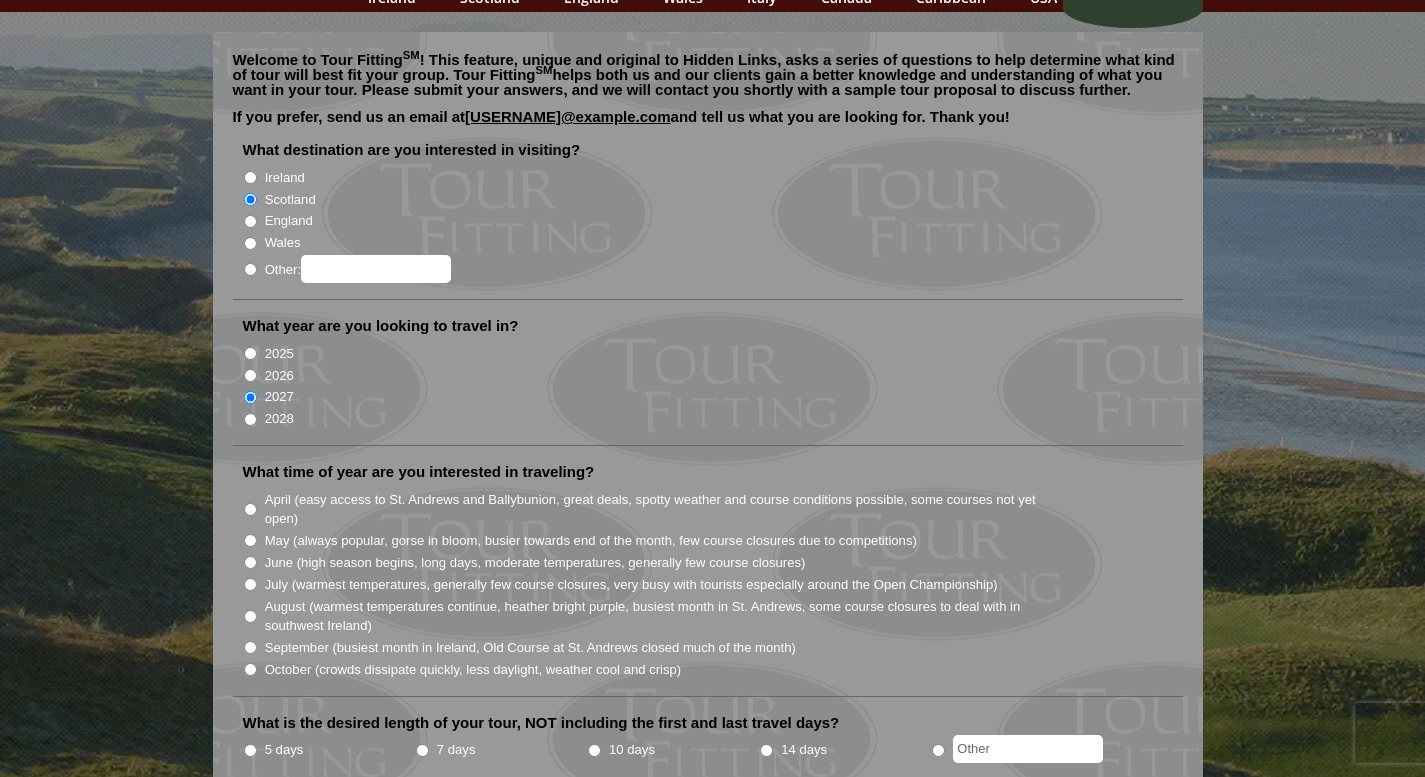 scroll, scrollTop: 120, scrollLeft: 0, axis: vertical 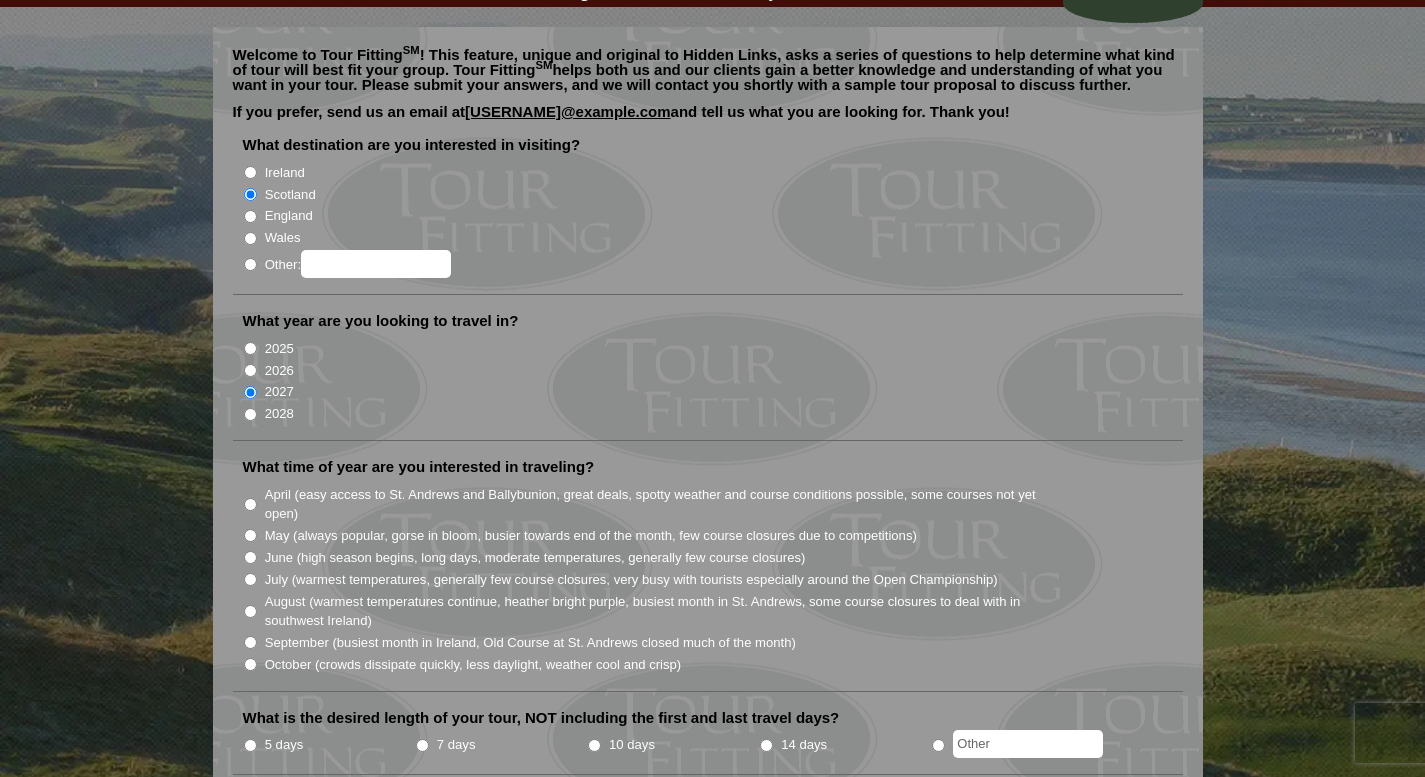 click on "July (warmest temperatures, generally few course closures, very busy with tourists especially around the Open Championship)" at bounding box center [250, 579] 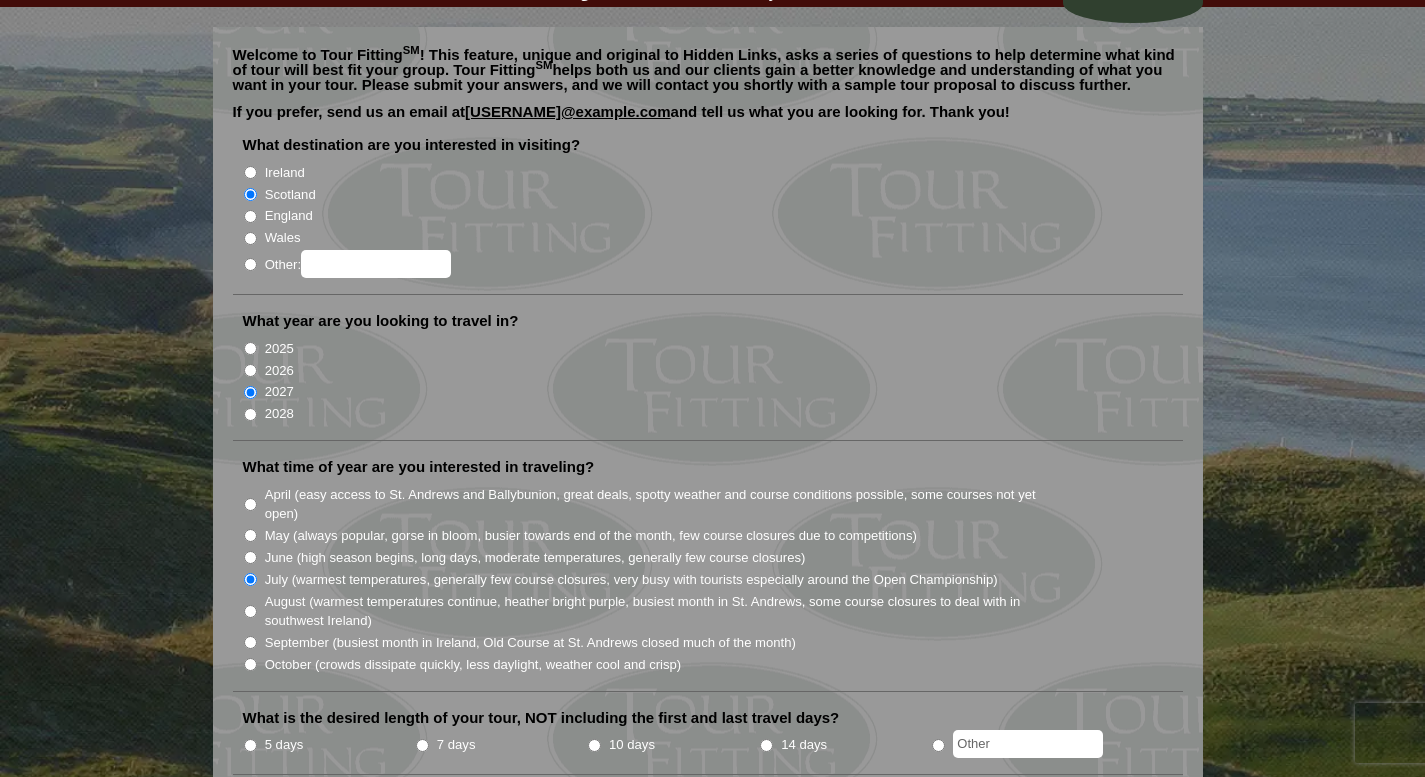 click on "August (warmest temperatures continue, heather bright purple, busiest month in St. Andrews, some course closures to deal with in southwest Ireland)" at bounding box center [250, 611] 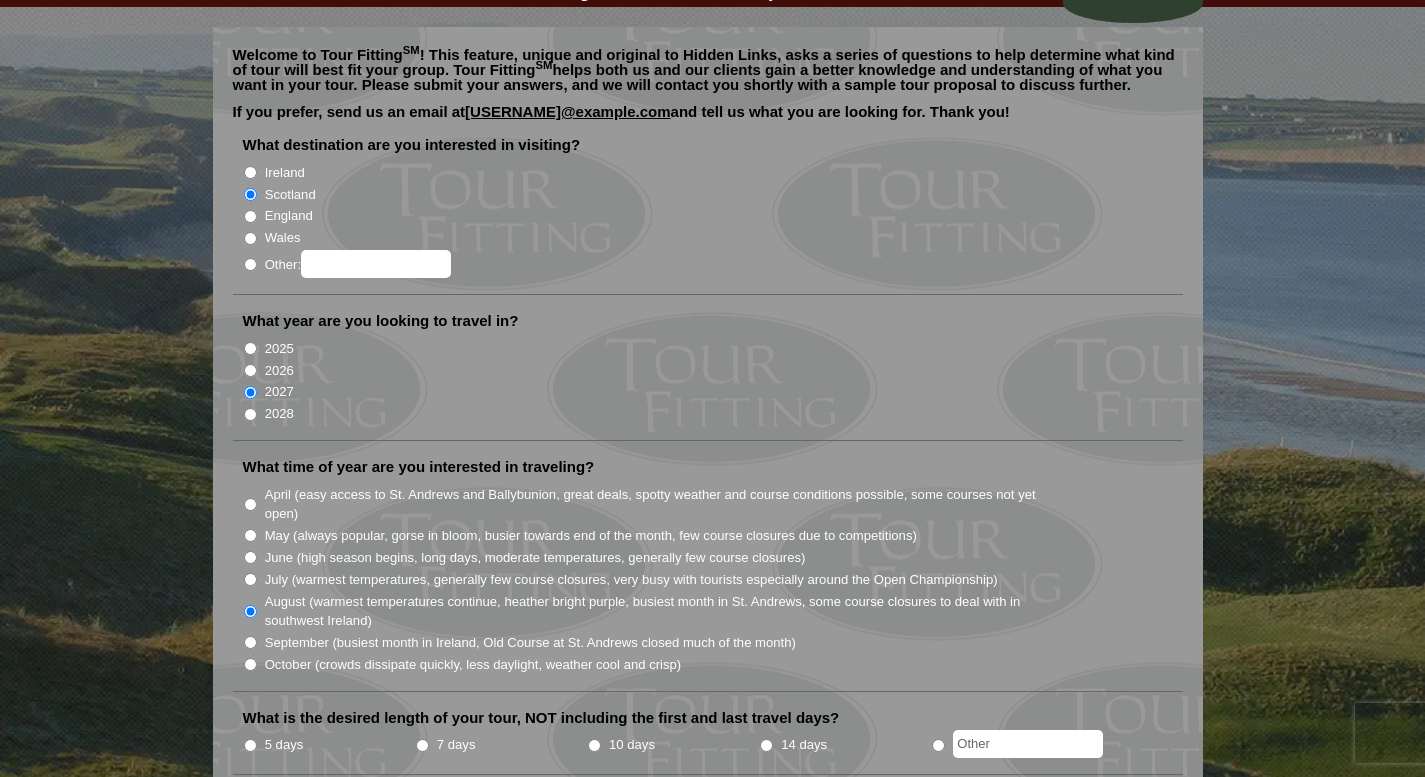 click on "July (warmest temperatures, generally few course closures, very busy with tourists especially around the Open Championship)" at bounding box center [250, 579] 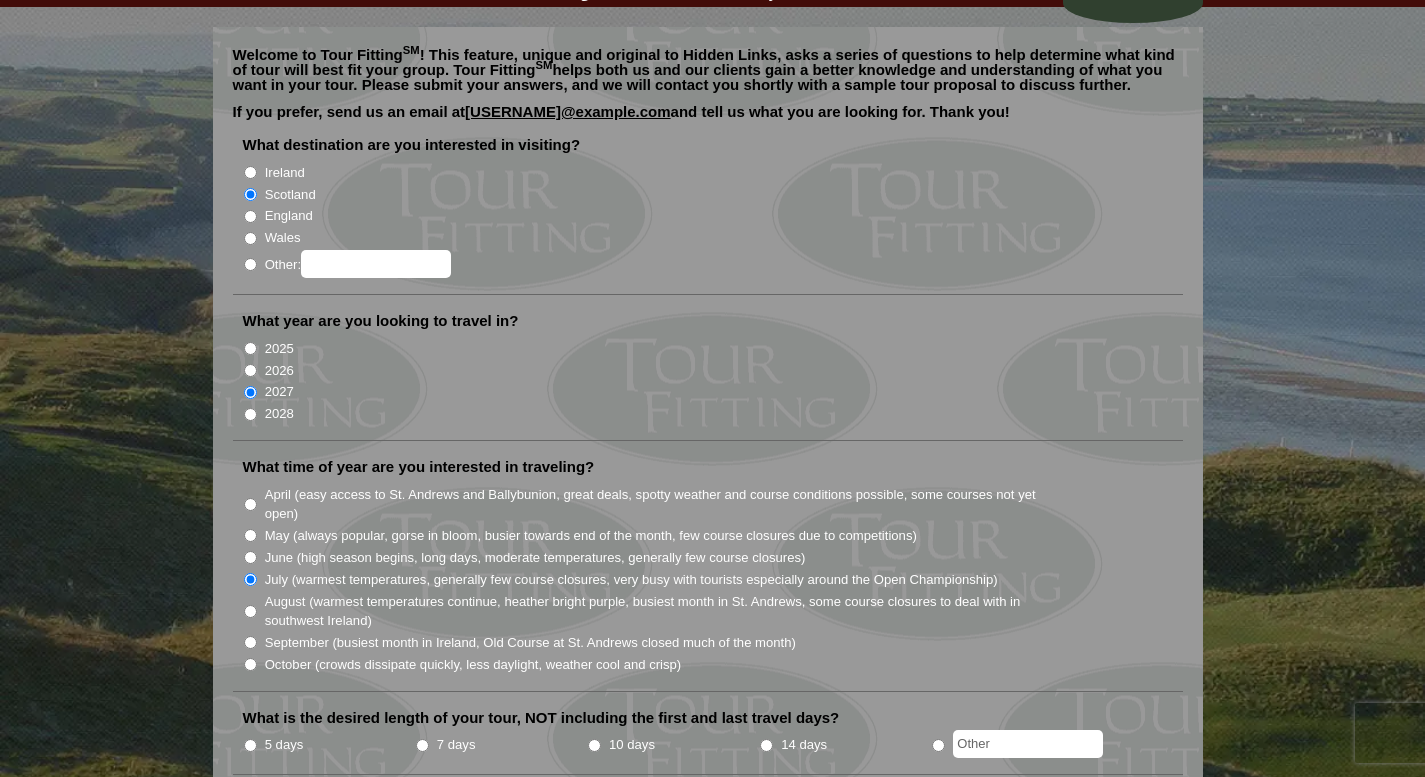 click on "Welcome to Tour Fitting SM ! This feature, unique and original to Hidden Links, asks a series of questions to help determine what kind of tour will best fit your group. Tour Fitting SM  helps both us and our clients gain a better knowledge and understanding of what you want in your tour. Please submit your answers, and we will contact you shortly with a sample tour proposal to discuss further.
If you prefer, send us an email at  golf@hiddenlinksgolf.com  and tell us what you are looking for. Thank you!" at bounding box center (712, 1493) 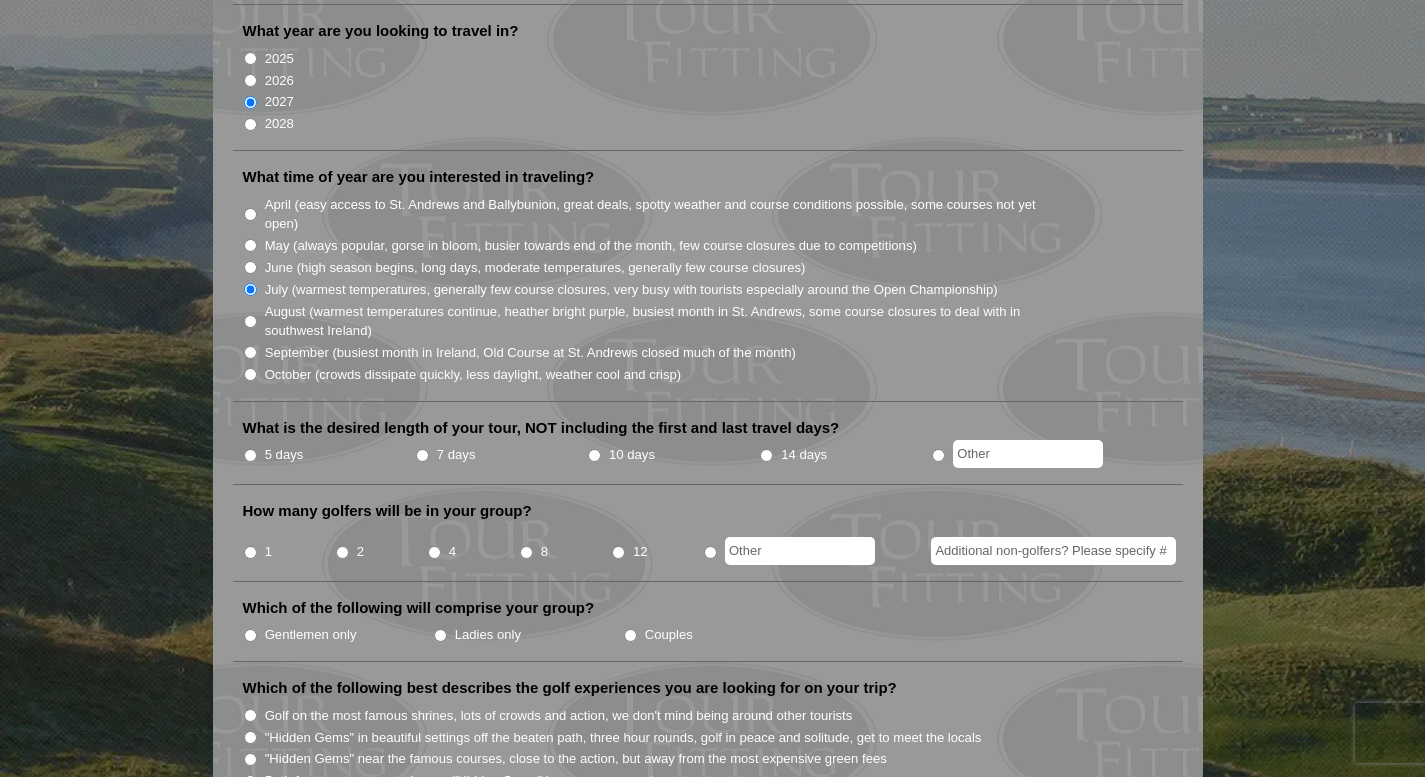 scroll, scrollTop: 440, scrollLeft: 0, axis: vertical 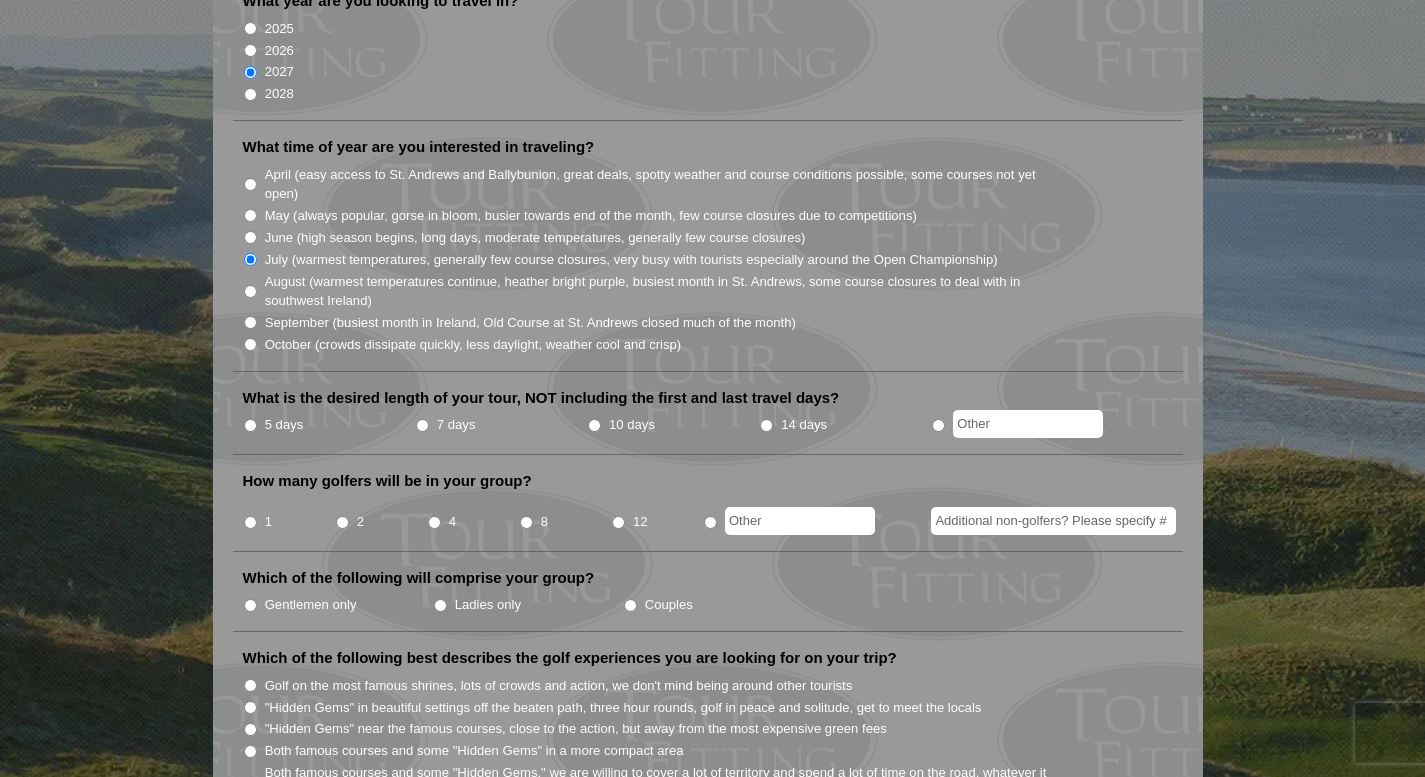 click on "7 days" at bounding box center (501, 425) 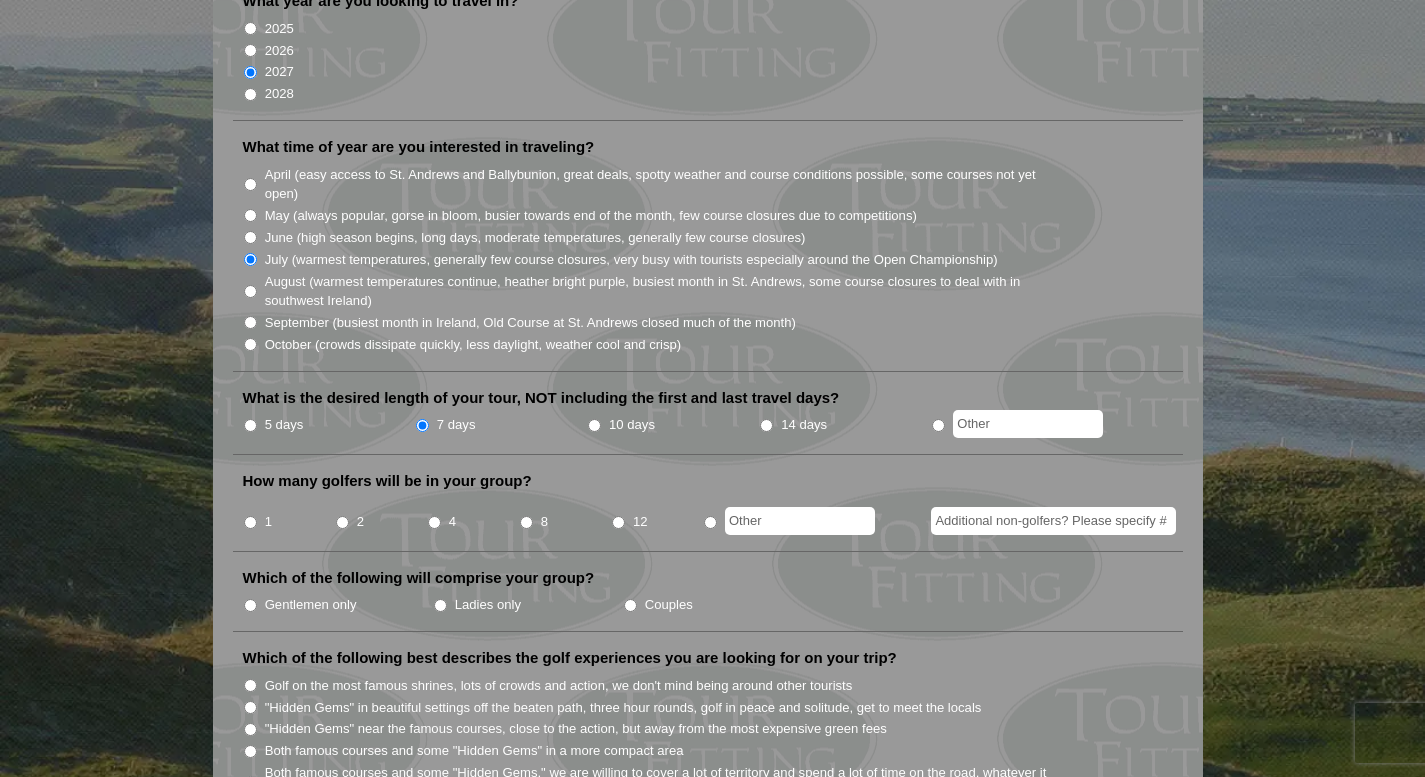click on "2" at bounding box center [342, 522] 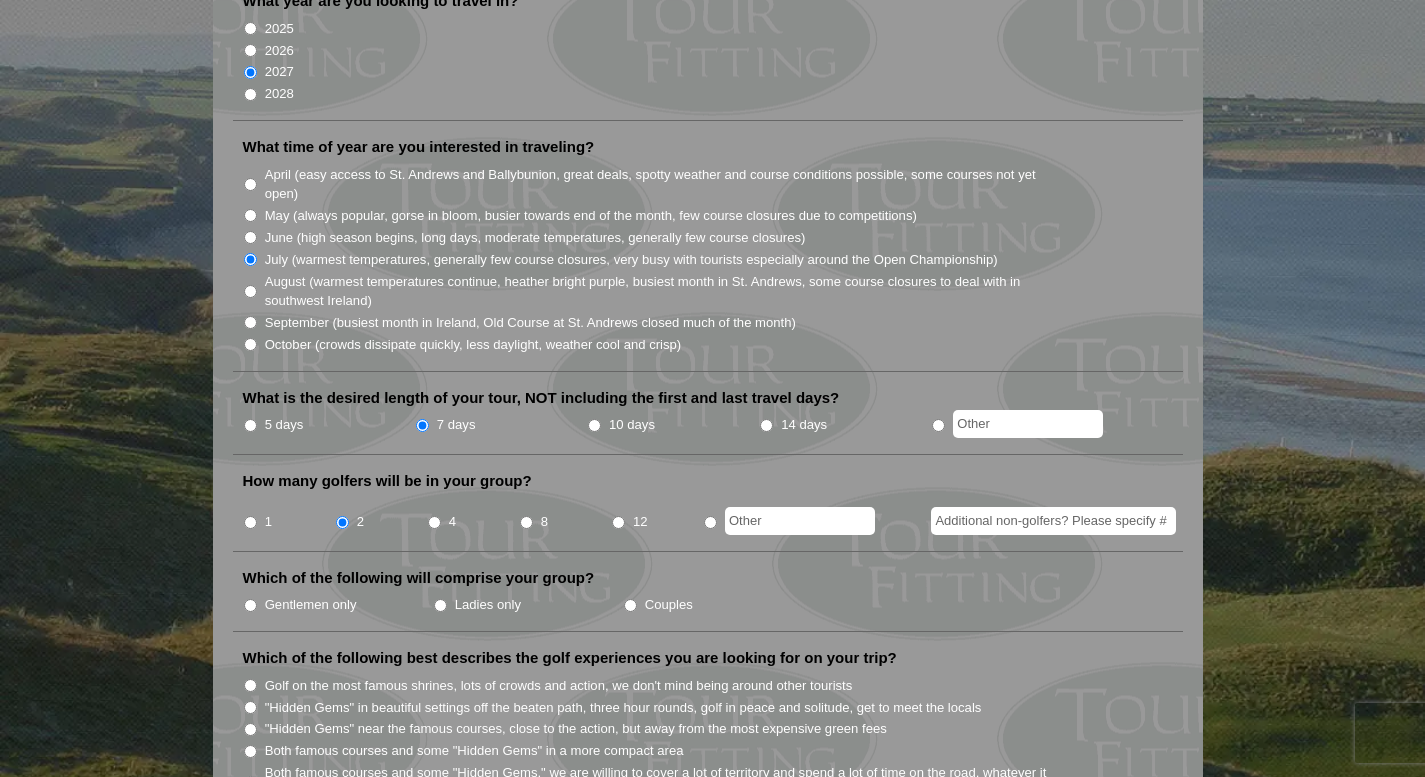 click on "Couples" at bounding box center [630, 605] 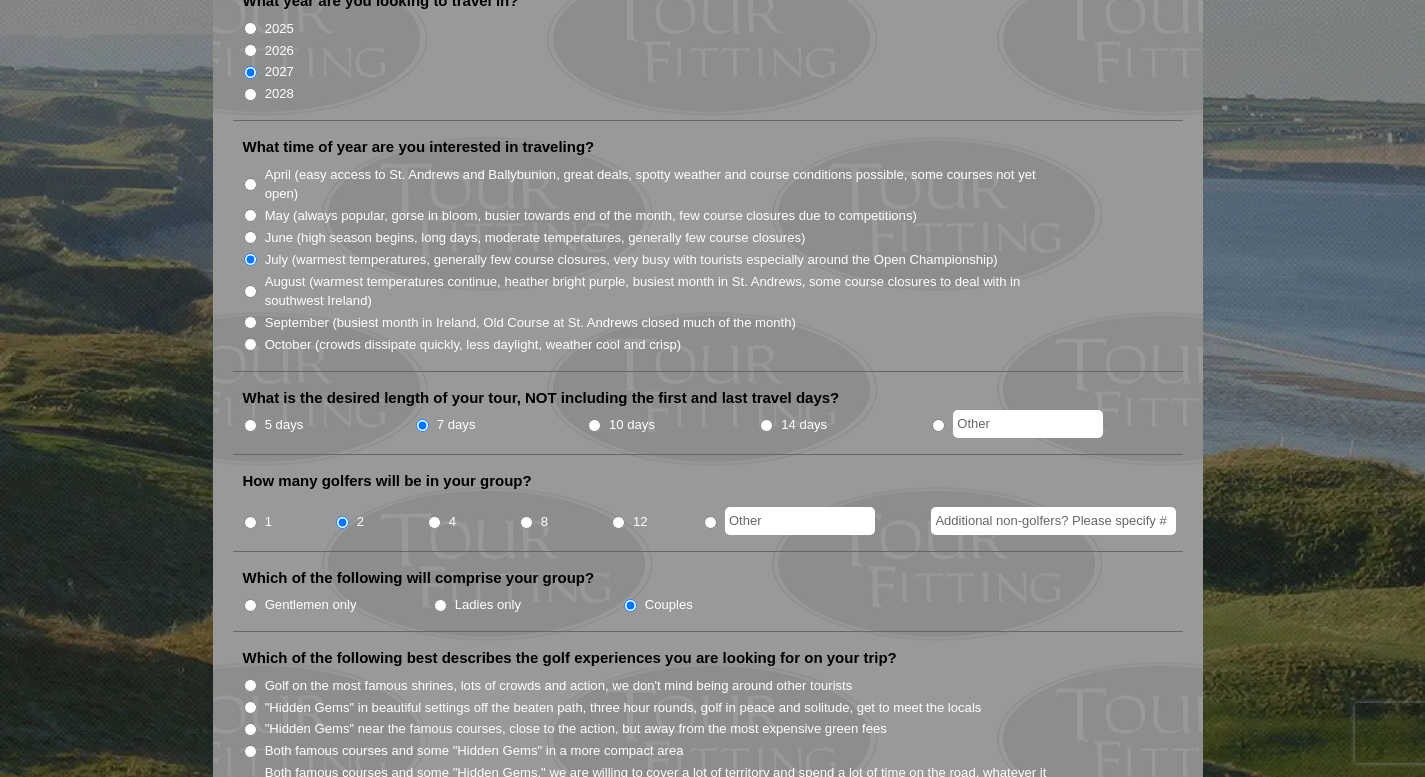 click on "Welcome to Tour Fitting SM ! This feature, unique and original to Hidden Links, asks a series of questions to help determine what kind of tour will best fit your group. Tour Fitting SM  helps both us and our clients gain a better knowledge and understanding of what you want in your tour. Please submit your answers, and we will contact you shortly with a sample tour proposal to discuss further.
If you prefer, send us an email at  golf@hiddenlinksgolf.com  and tell us what you are looking for. Thank you!" at bounding box center [712, 1173] 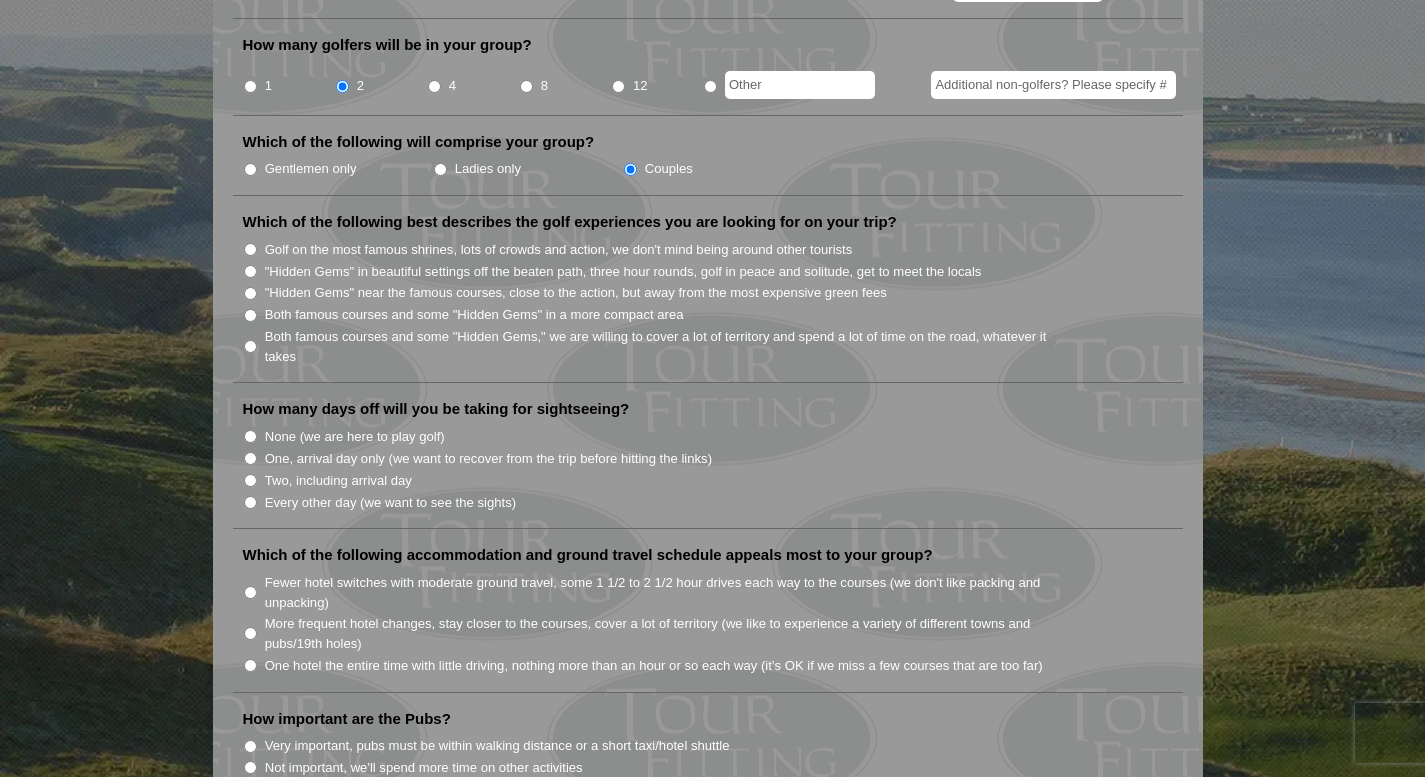 scroll, scrollTop: 880, scrollLeft: 0, axis: vertical 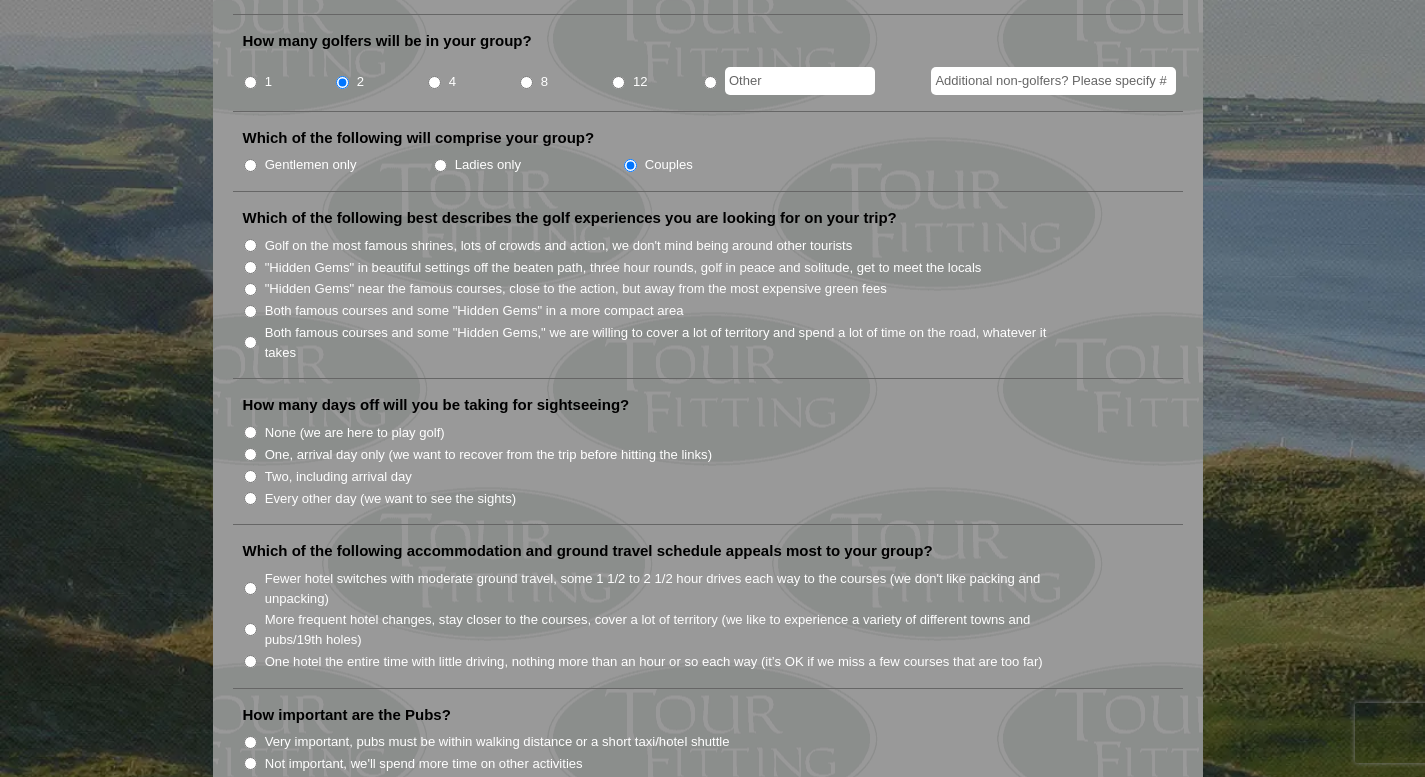 click on ""Hidden Gems" in beautiful settings off the beaten path, three hour rounds, golf in peace and solitude, get to meet the locals" at bounding box center [250, 267] 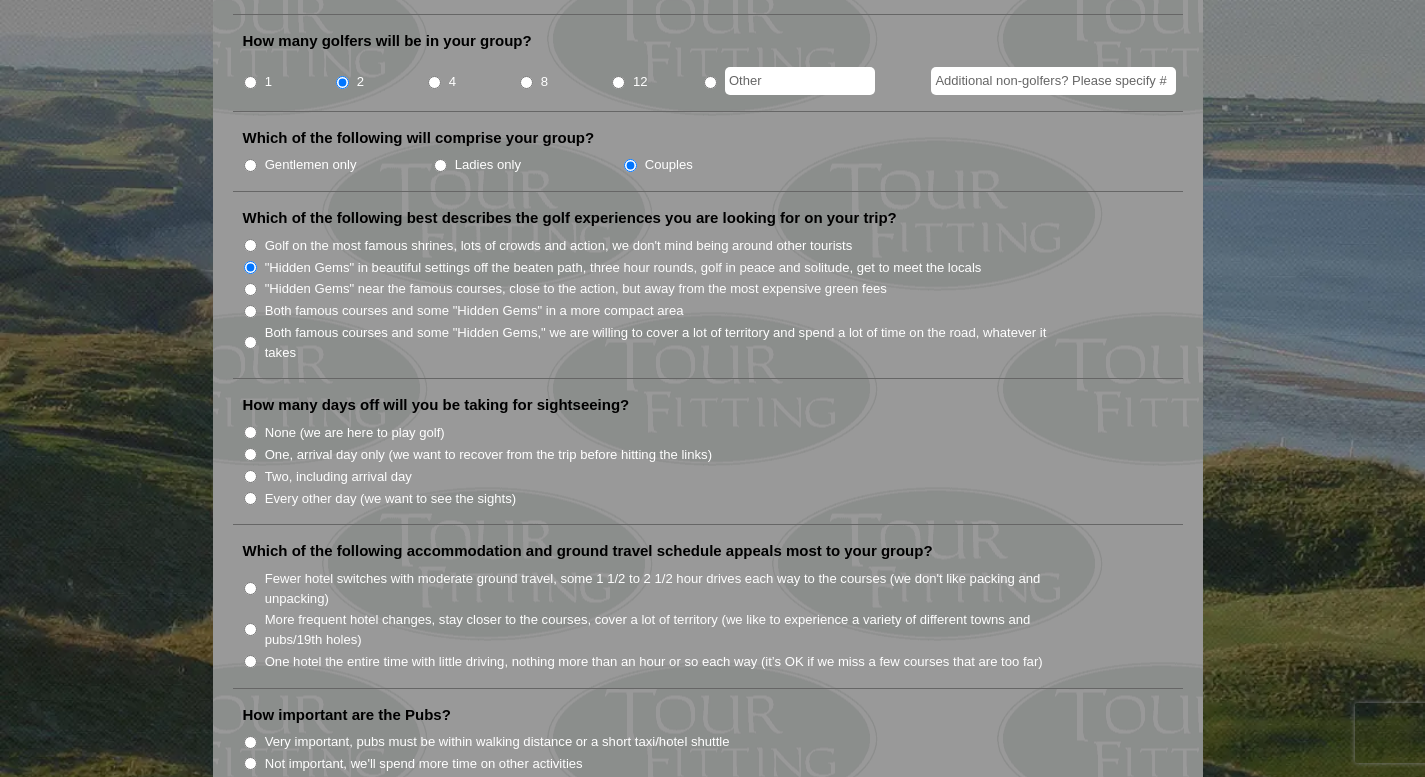 click on ""Hidden Gems" near the famous courses, close to the action, but away from the most expensive green fees" at bounding box center [250, 289] 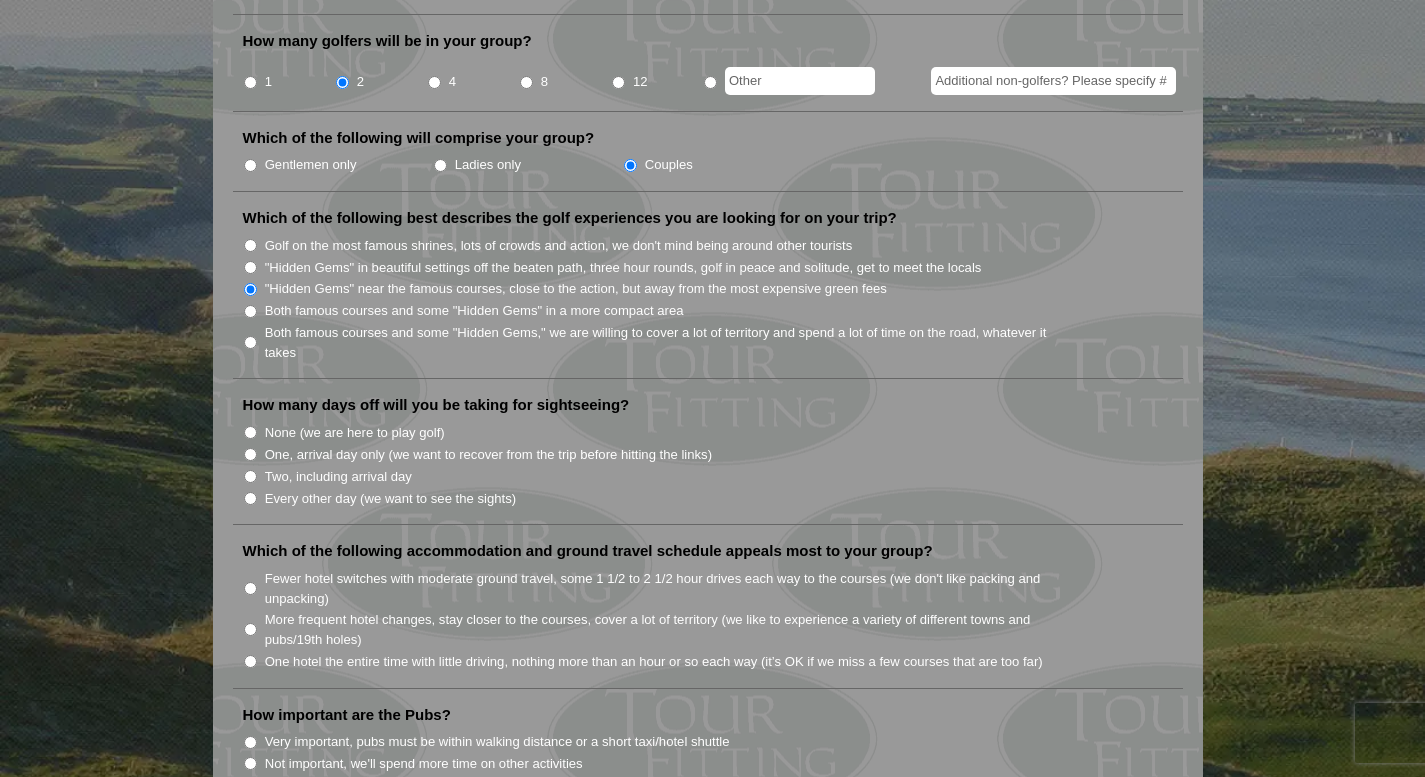 click on ""Hidden Gems" in beautiful settings off the beaten path, three hour rounds, golf in peace and solitude, get to meet the locals" at bounding box center [250, 267] 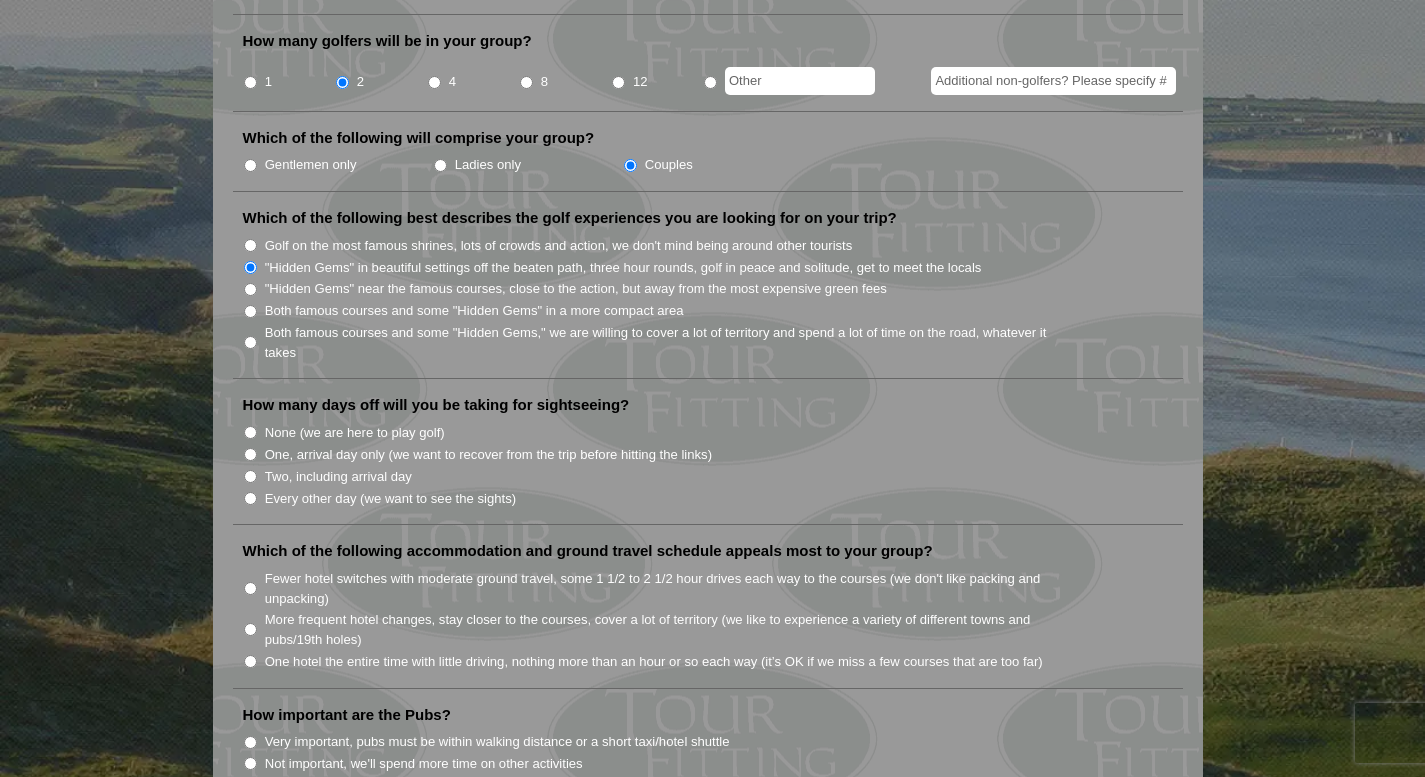 click on ""Hidden Gems" near the famous courses, close to the action, but away from the most expensive green fees" at bounding box center [250, 289] 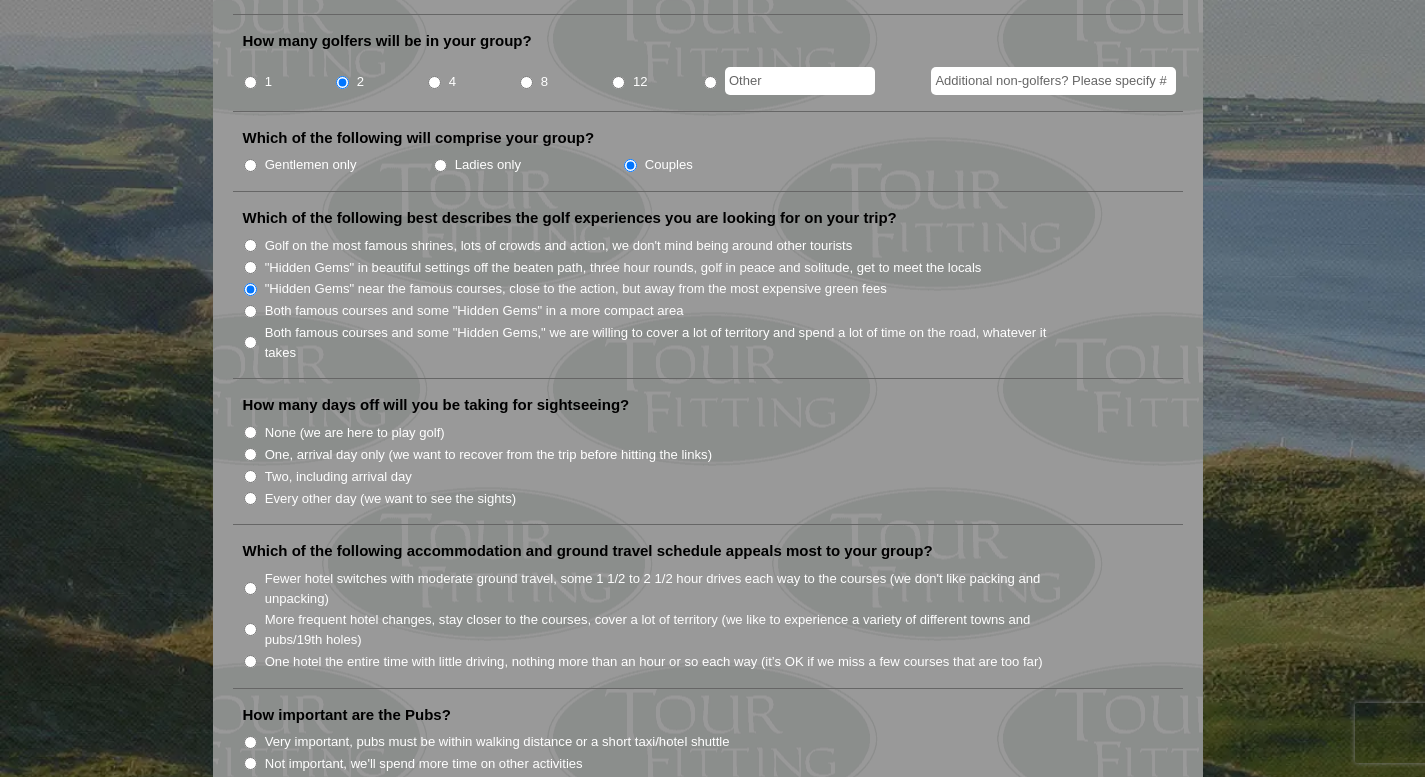 click on "One, arrival day only (we want to recover from the trip before hitting the links)" at bounding box center (250, 454) 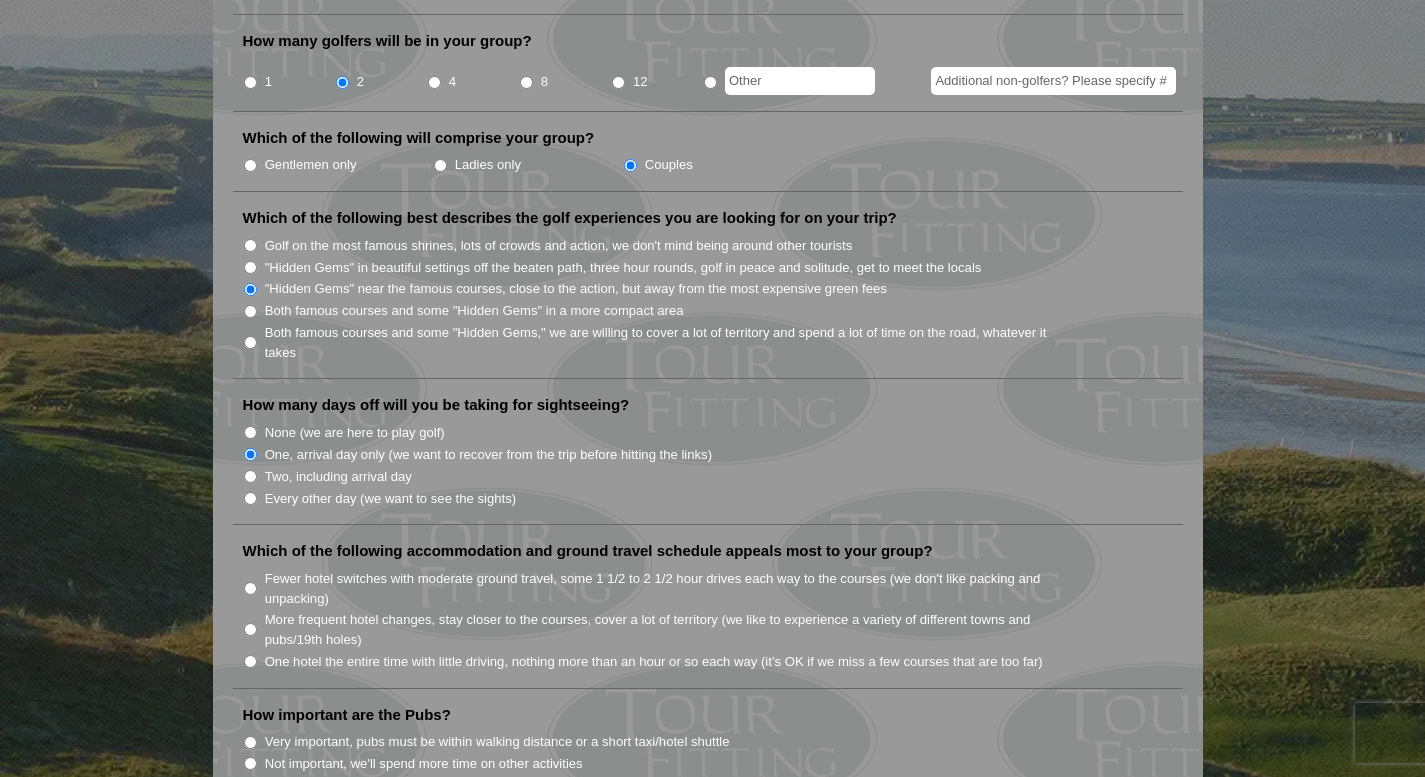 click on "Welcome to Tour Fitting SM ! This feature, unique and original to Hidden Links, asks a series of questions to help determine what kind of tour will best fit your group. Tour Fitting SM  helps both us and our clients gain a better knowledge and understanding of what you want in your tour. Please submit your answers, and we will contact you shortly with a sample tour proposal to discuss further.
If you prefer, send us an email at  golf@hiddenlinksgolf.com  and tell us what you are looking for. Thank you!" at bounding box center (712, 733) 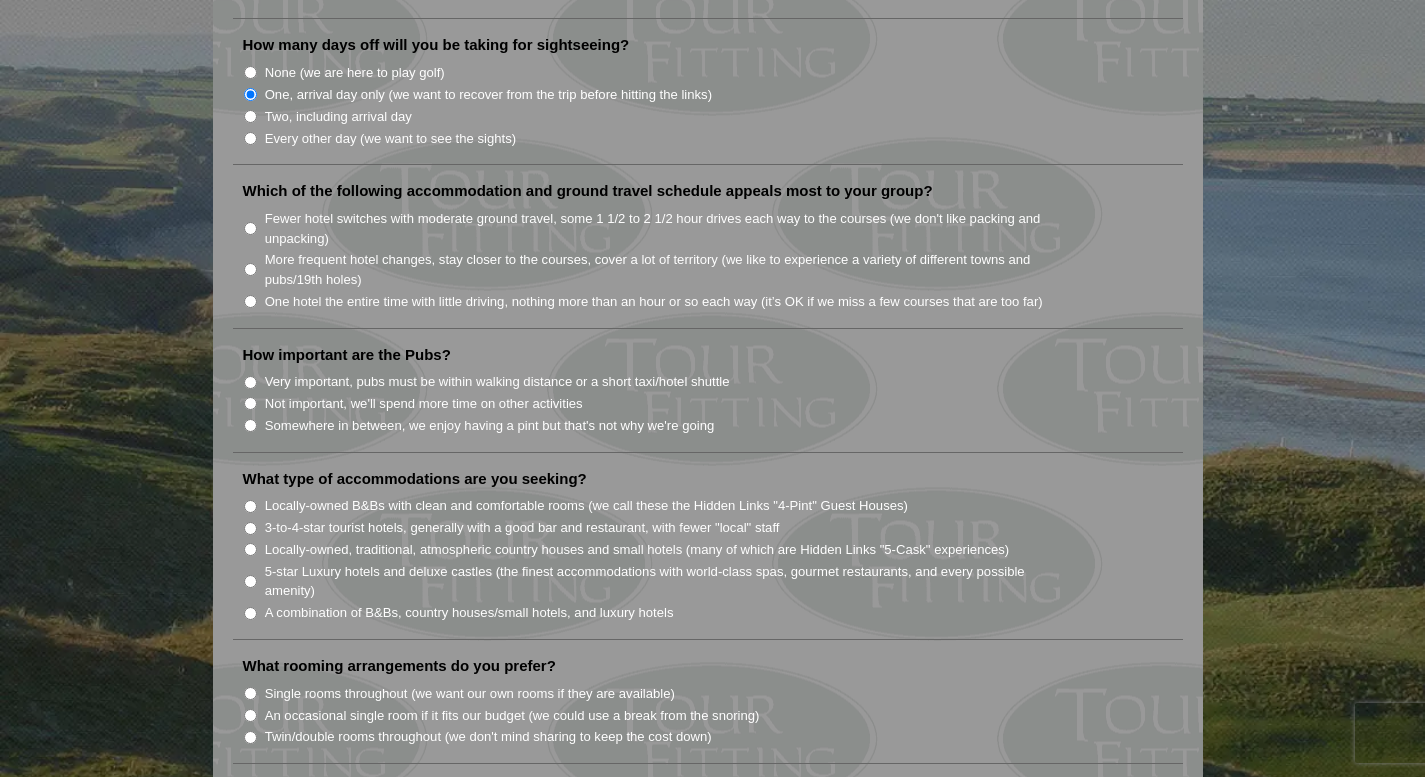 scroll, scrollTop: 1280, scrollLeft: 0, axis: vertical 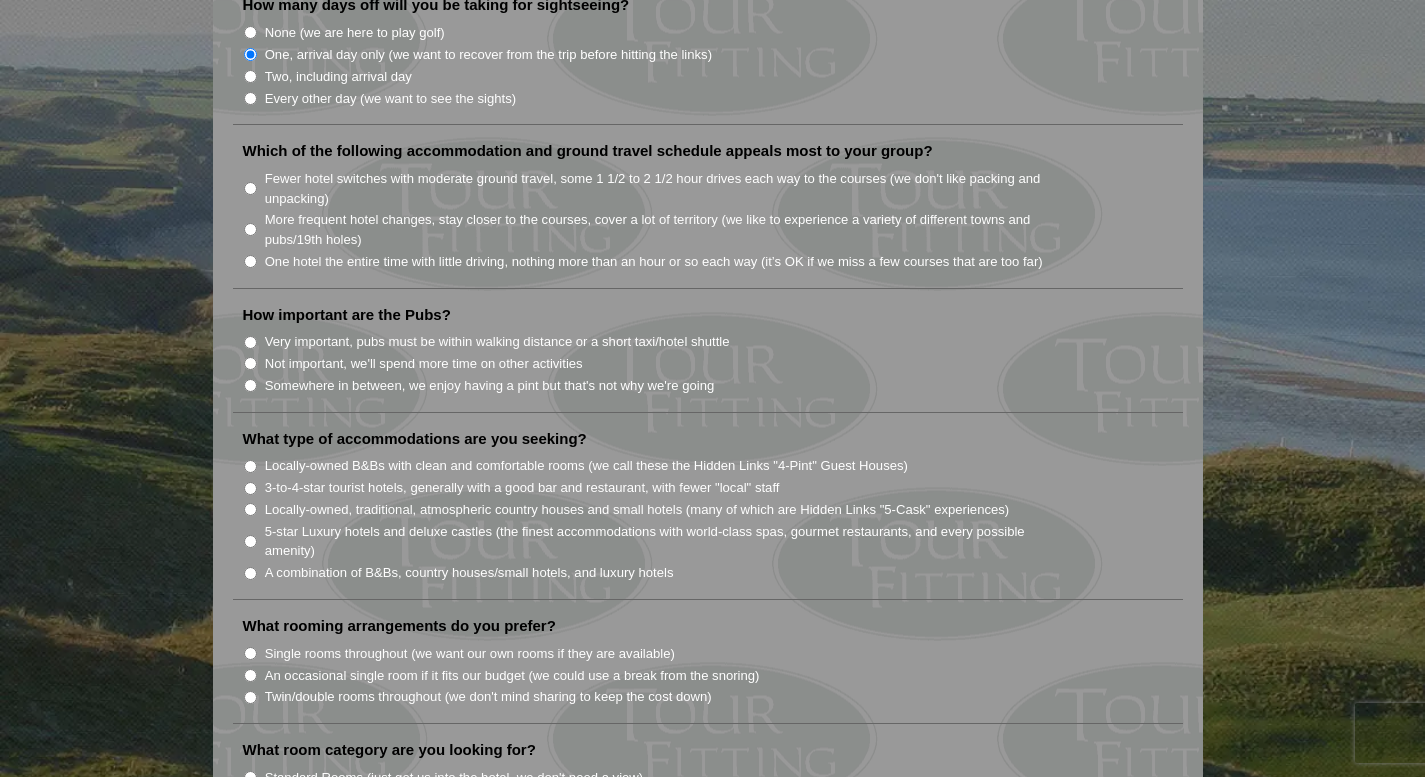 click on "One hotel the entire time with little driving, nothing more than an hour or so each way (it’s OK if we miss a few courses that are too far)" at bounding box center [250, 261] 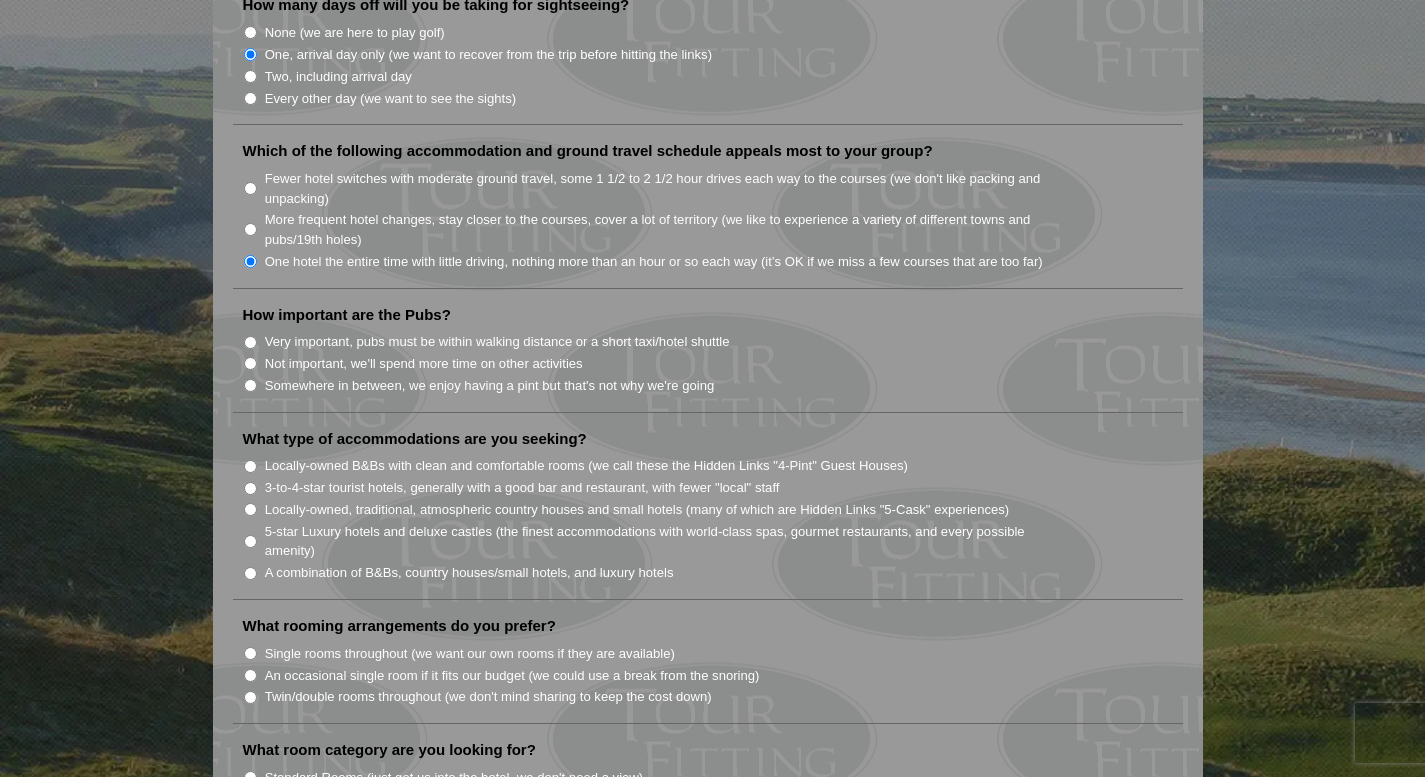 click on "Somewhere in between, we enjoy having a pint but that's not why we're going" at bounding box center [250, 385] 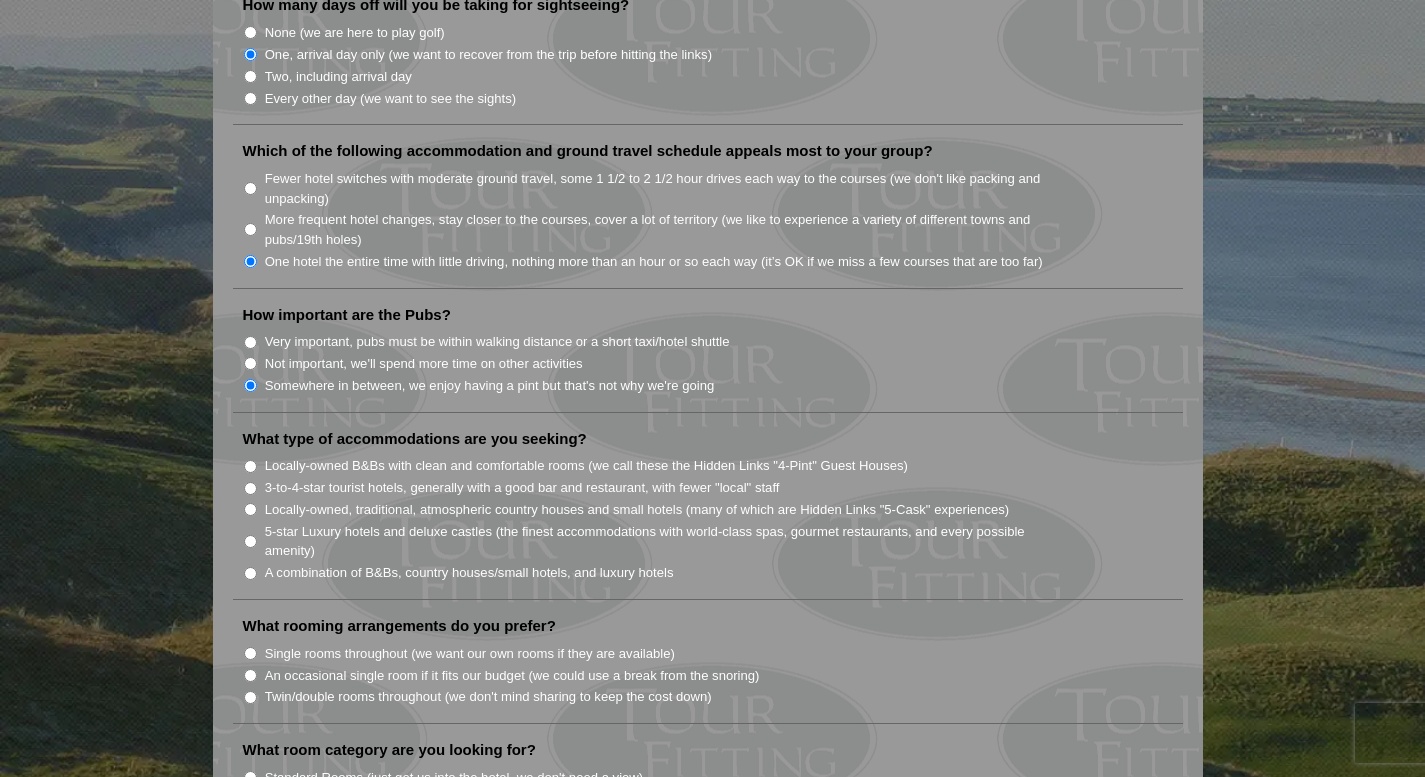 click on "Welcome to Tour Fitting SM ! This feature, unique and original to Hidden Links, asks a series of questions to help determine what kind of tour will best fit your group. Tour Fitting SM  helps both us and our clients gain a better knowledge and understanding of what you want in your tour. Please submit your answers, and we will contact you shortly with a sample tour proposal to discuss further.
If you prefer, send us an email at  golf@hiddenlinksgolf.com  and tell us what you are looking for. Thank you!" at bounding box center [712, 333] 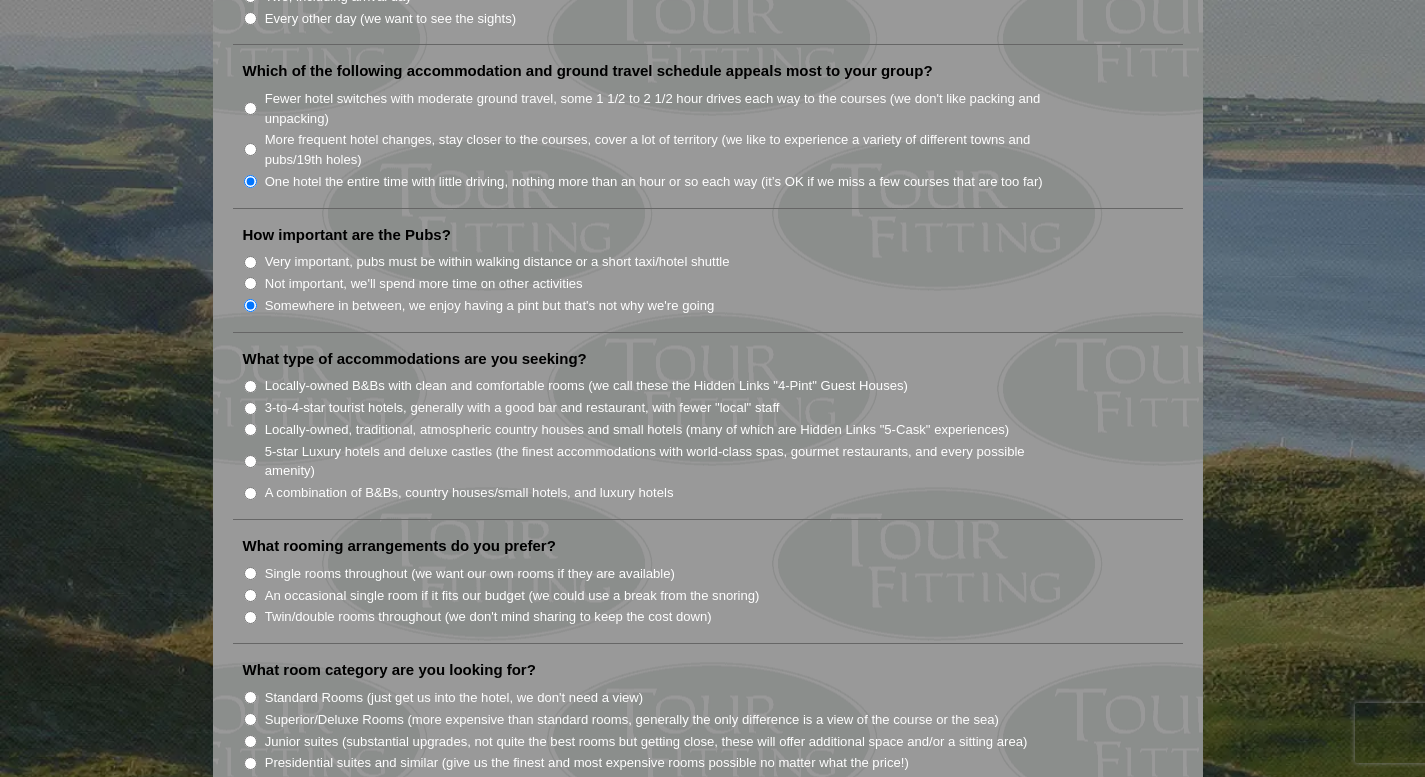 scroll, scrollTop: 1400, scrollLeft: 0, axis: vertical 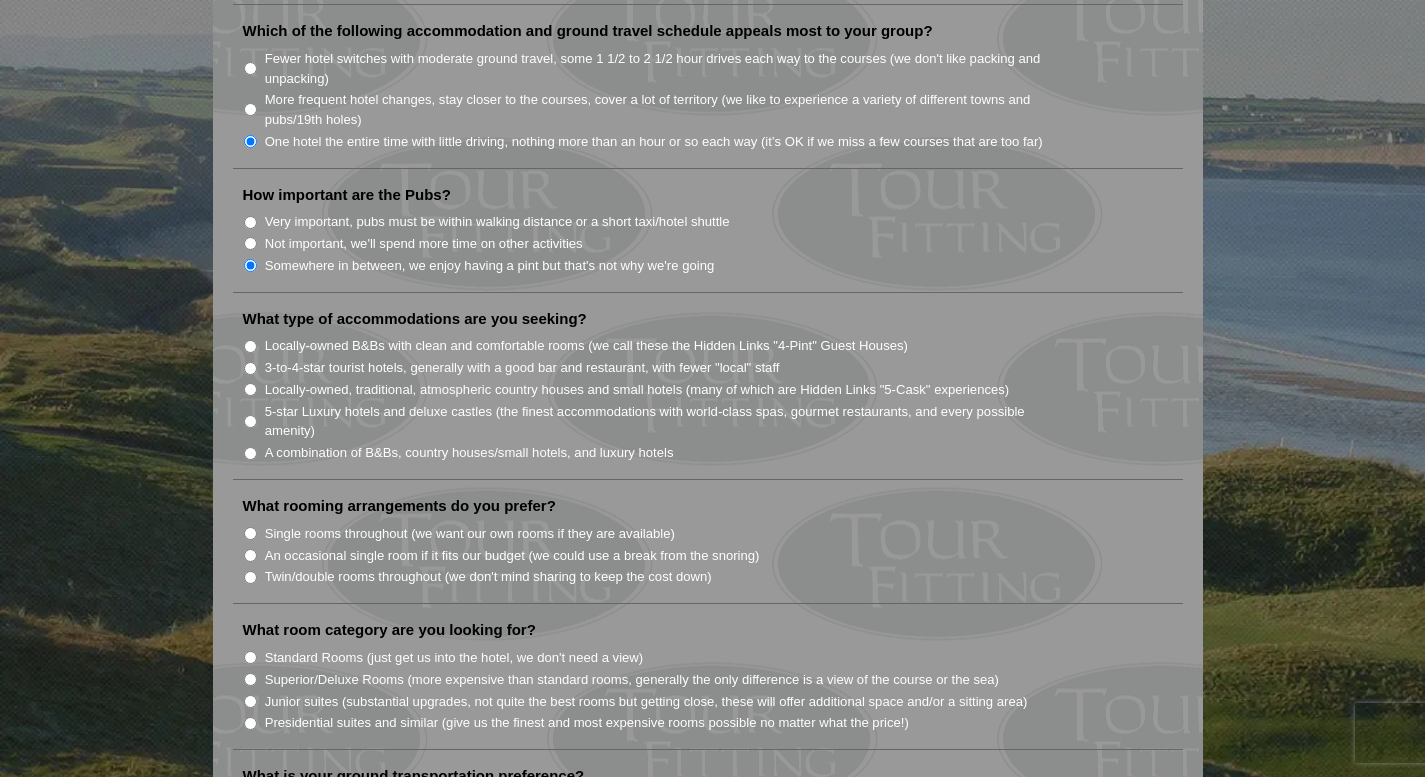 click on "A combination of B&Bs, country houses/small hotels, and luxury hotels" at bounding box center [250, 453] 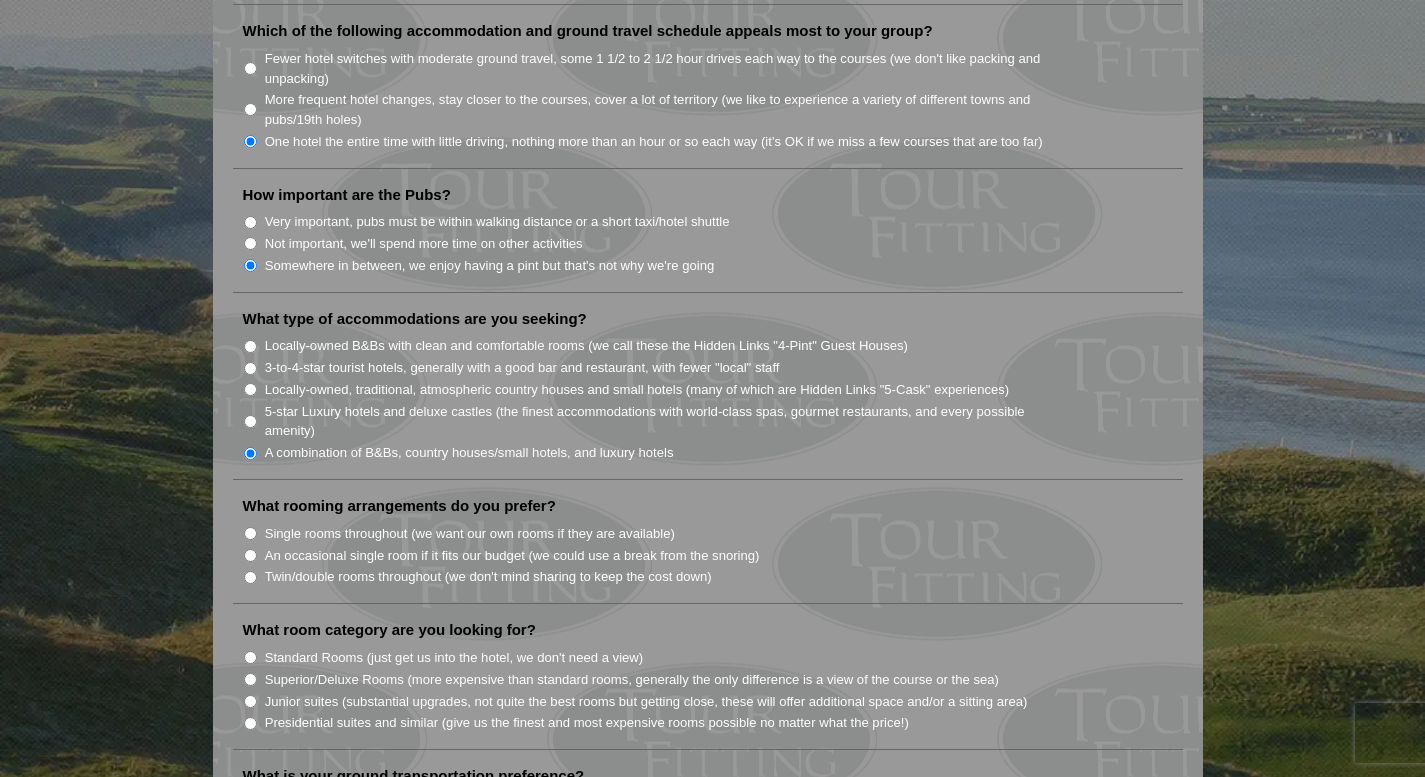 click on "Welcome to Tour Fitting SM ! This feature, unique and original to Hidden Links, asks a series of questions to help determine what kind of tour will best fit your group. Tour Fitting SM  helps both us and our clients gain a better knowledge and understanding of what you want in your tour. Please submit your answers, and we will contact you shortly with a sample tour proposal to discuss further.
If you prefer, send us an email at  golf@hiddenlinksgolf.com  and tell us what you are looking for. Thank you!" at bounding box center (712, 213) 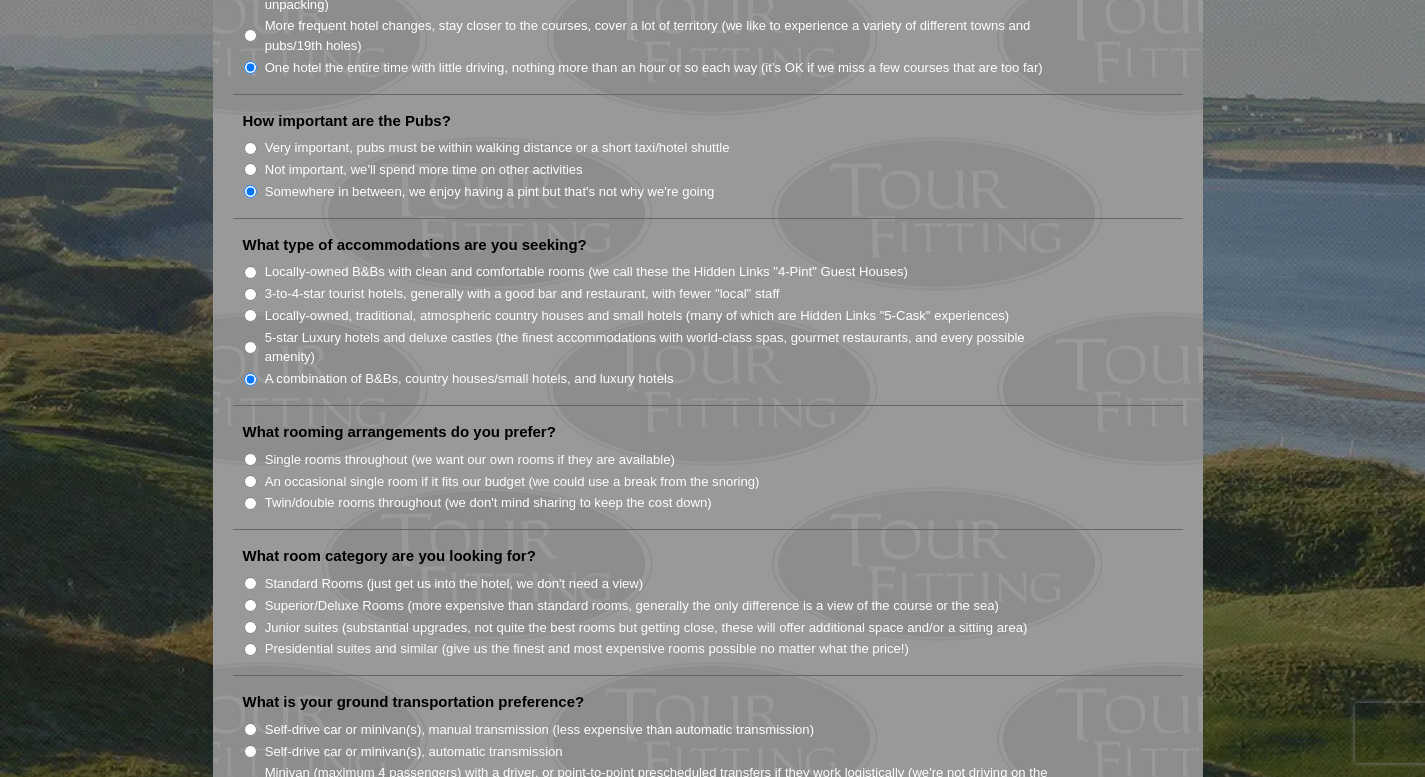scroll, scrollTop: 1480, scrollLeft: 0, axis: vertical 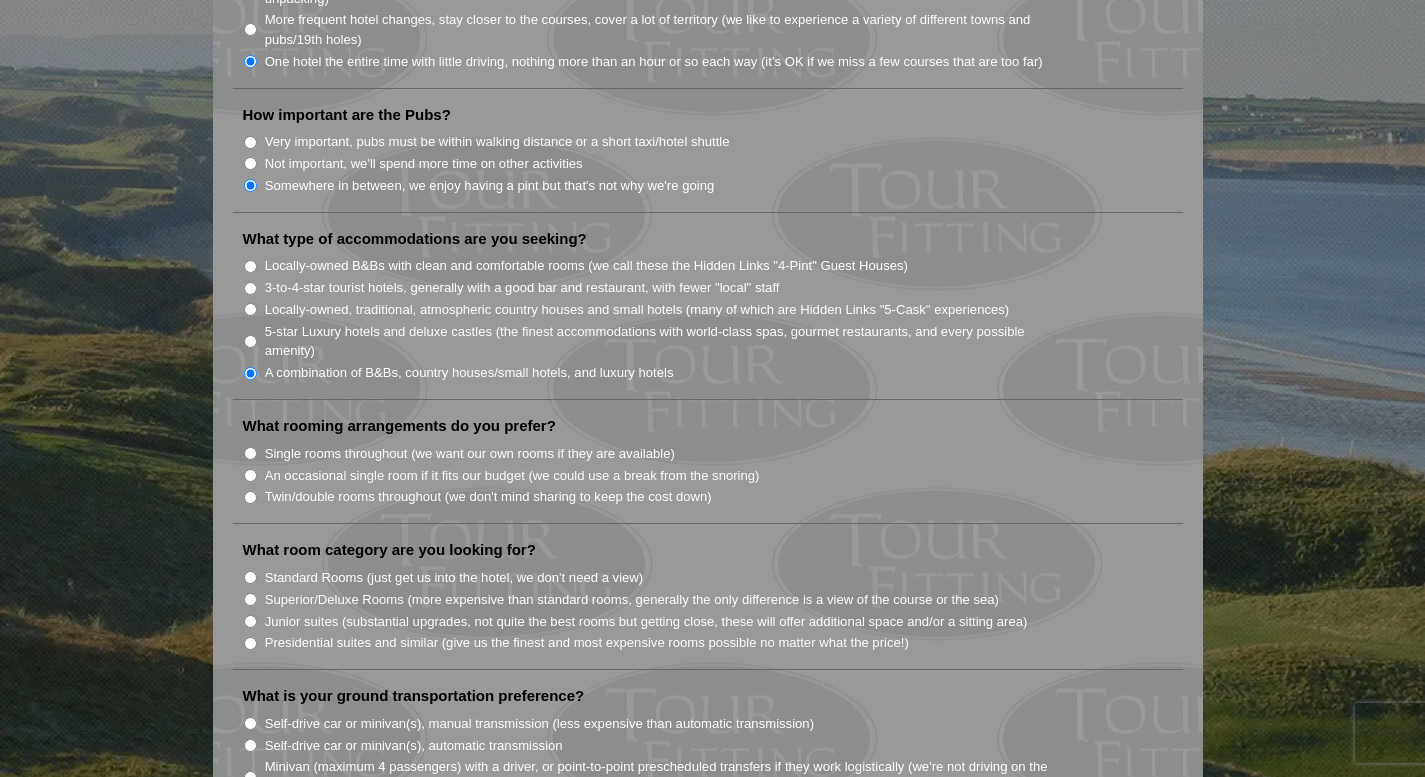click on "Single rooms throughout (we want our own rooms if they are available)" at bounding box center (250, 453) 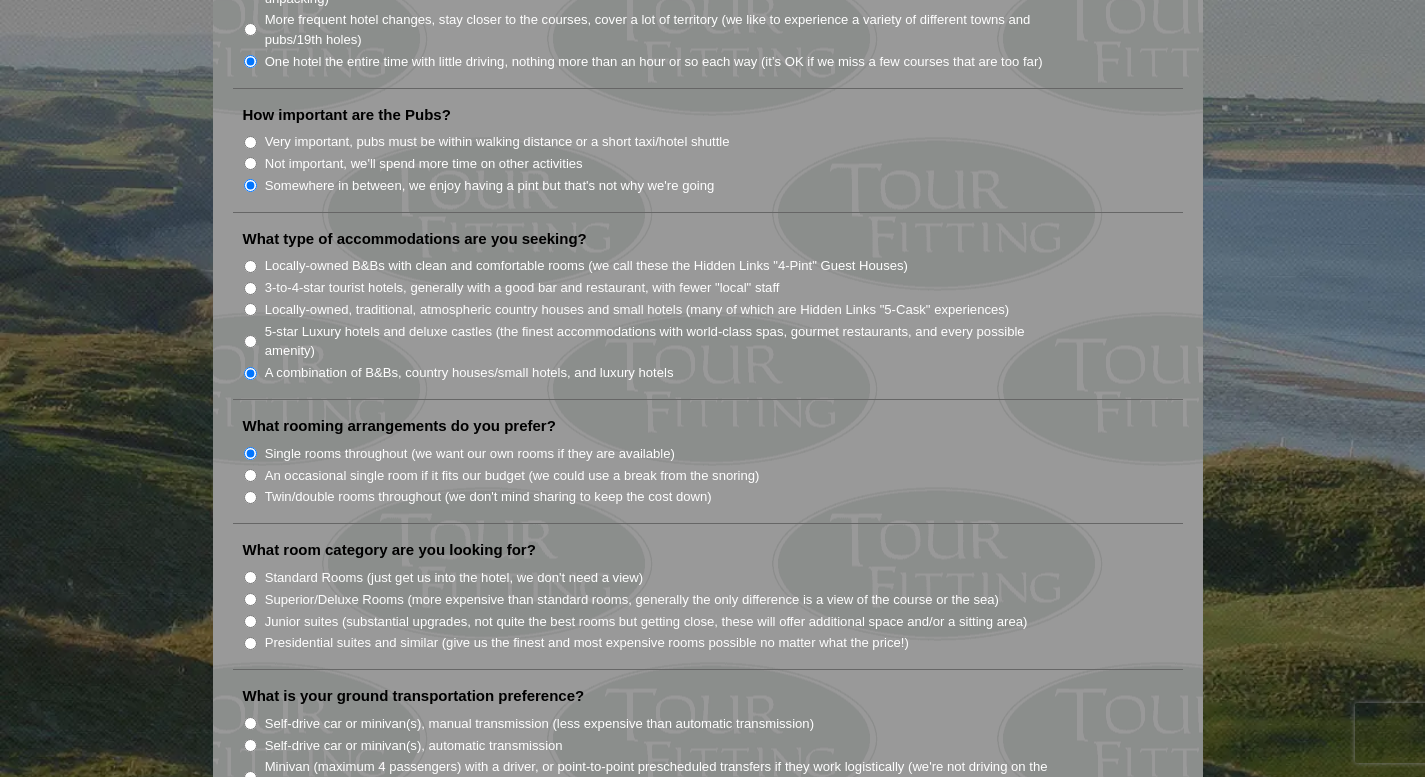 click on "Welcome to Tour Fitting SM ! This feature, unique and original to Hidden Links, asks a series of questions to help determine what kind of tour will best fit your group. Tour Fitting SM  helps both us and our clients gain a better knowledge and understanding of what you want in your tour. Please submit your answers, and we will contact you shortly with a sample tour proposal to discuss further.
If you prefer, send us an email at  golf@hiddenlinksgolf.com  and tell us what you are looking for. Thank you!" at bounding box center [712, 133] 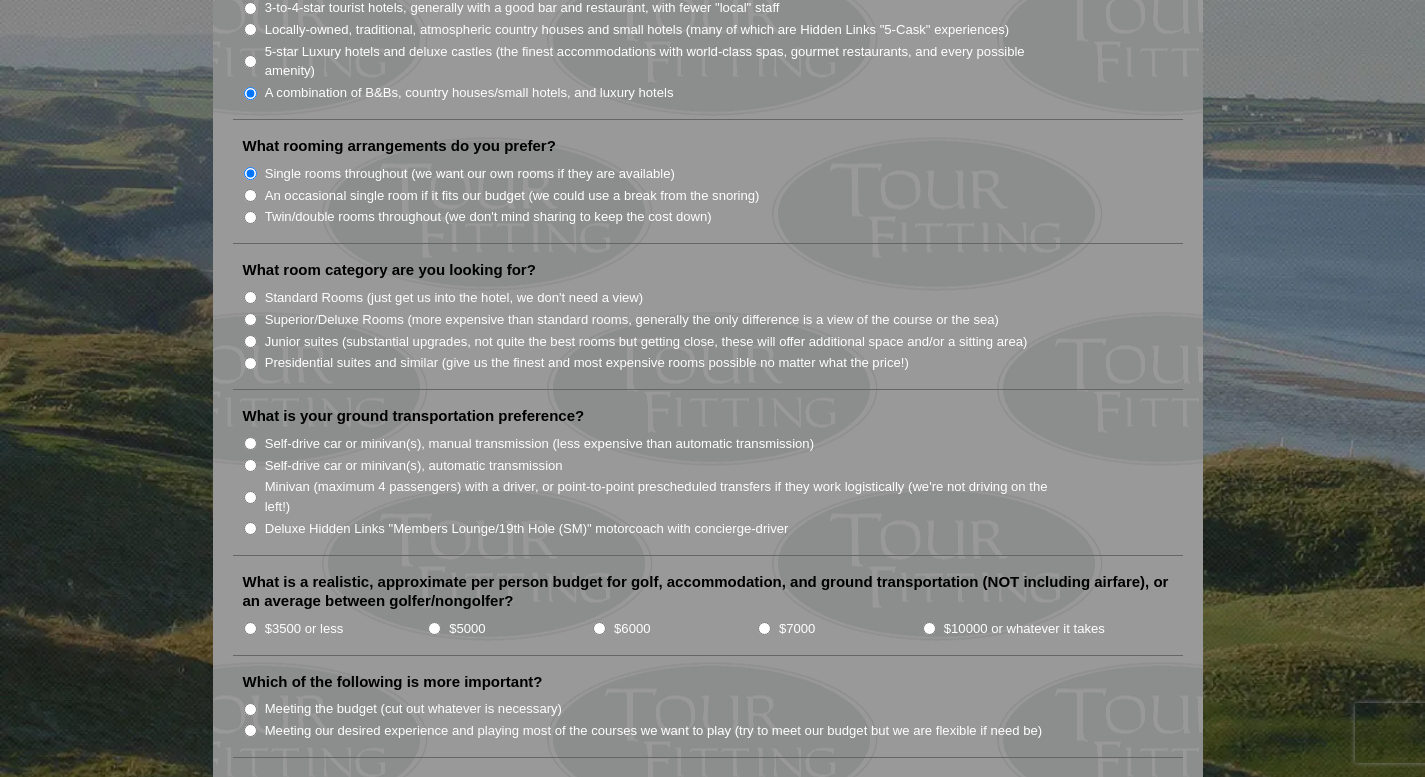 scroll, scrollTop: 1800, scrollLeft: 0, axis: vertical 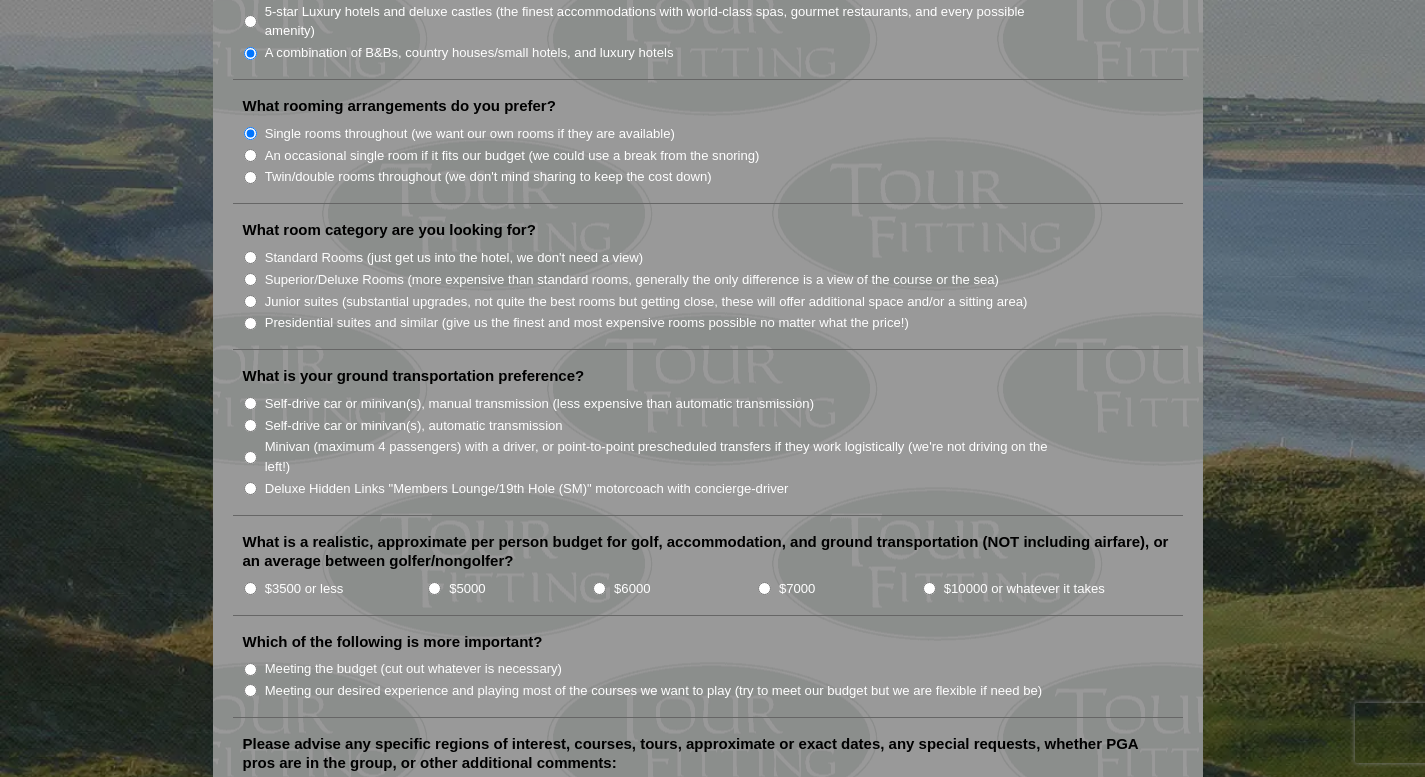 click on "Standard Rooms (just get us into the hotel, we don't need a view)" at bounding box center (250, 257) 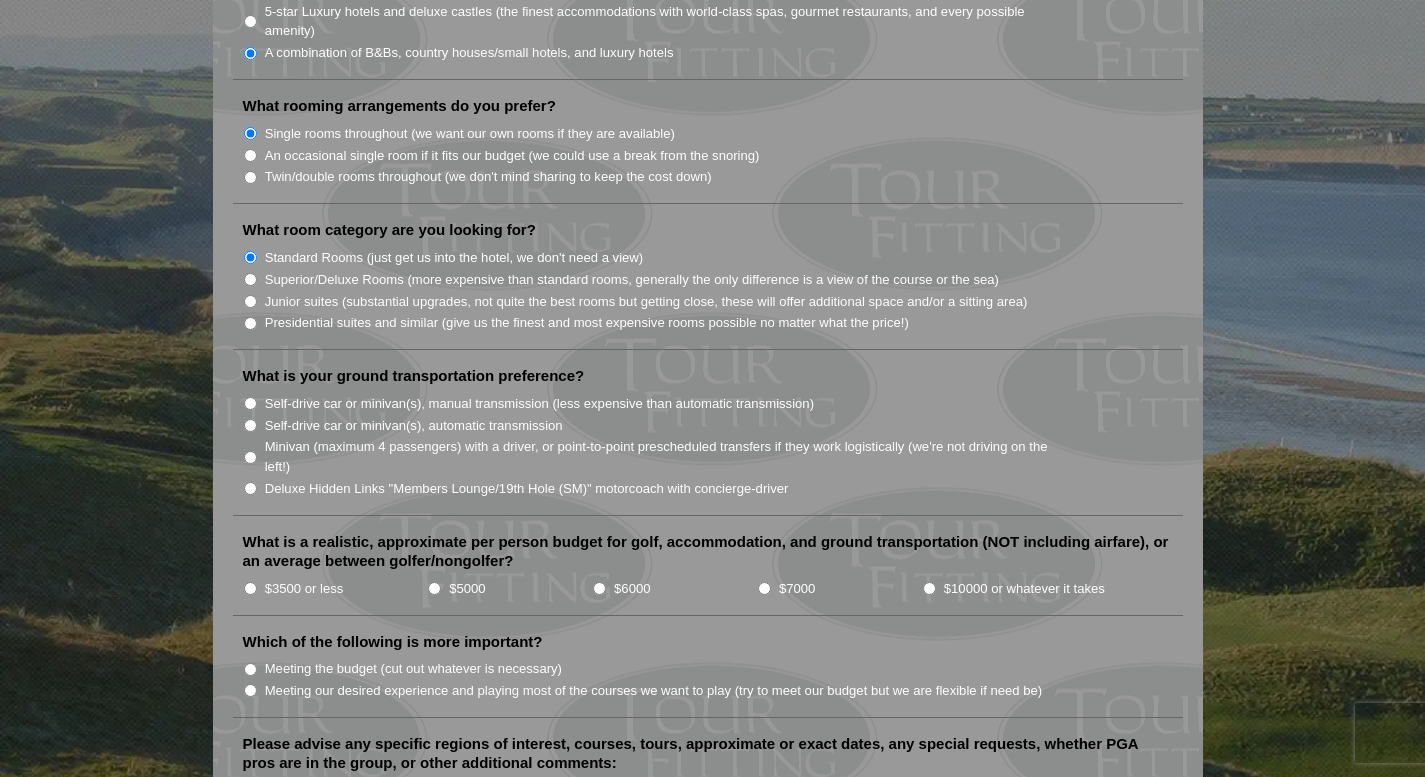 click on "Welcome to Tour Fitting SM ! This feature, unique and original to Hidden Links, asks a series of questions to help determine what kind of tour will best fit your group. Tour Fitting SM  helps both us and our clients gain a better knowledge and understanding of what you want in your tour. Please submit your answers, and we will contact you shortly with a sample tour proposal to discuss further.
If you prefer, send us an email at  golf@hiddenlinksgolf.com  and tell us what you are looking for. Thank you!" at bounding box center [712, -187] 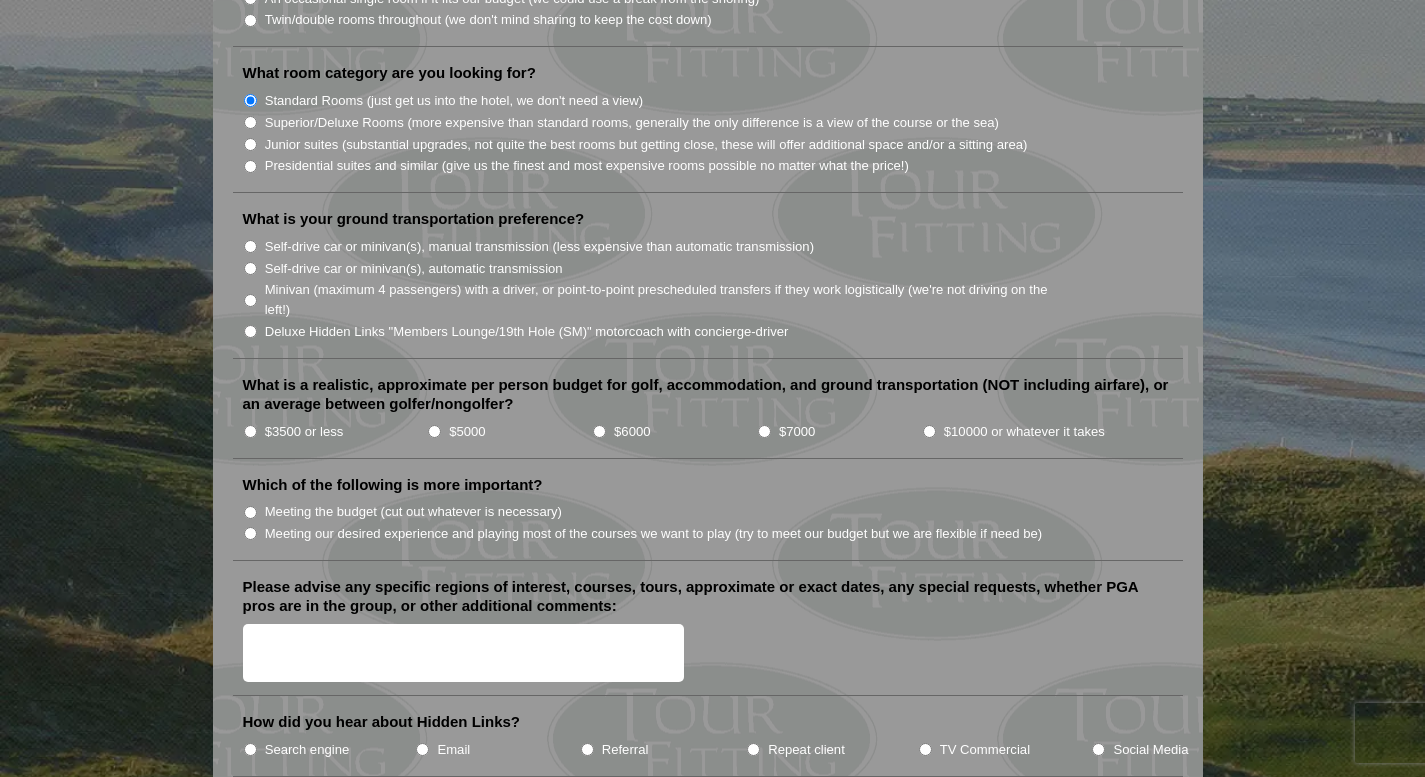 scroll, scrollTop: 1960, scrollLeft: 0, axis: vertical 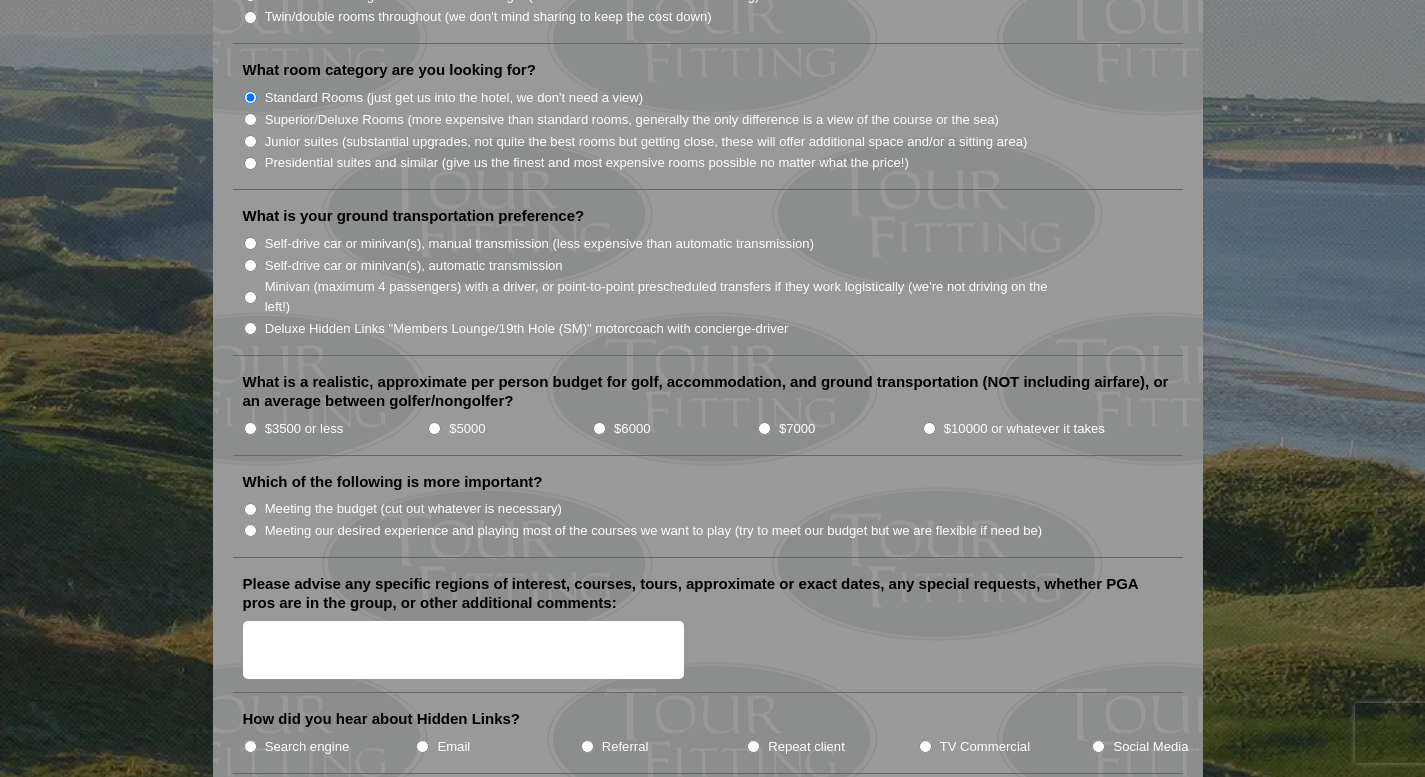 click on "Self-drive car or minivan(s), automatic transmission" at bounding box center (250, 265) 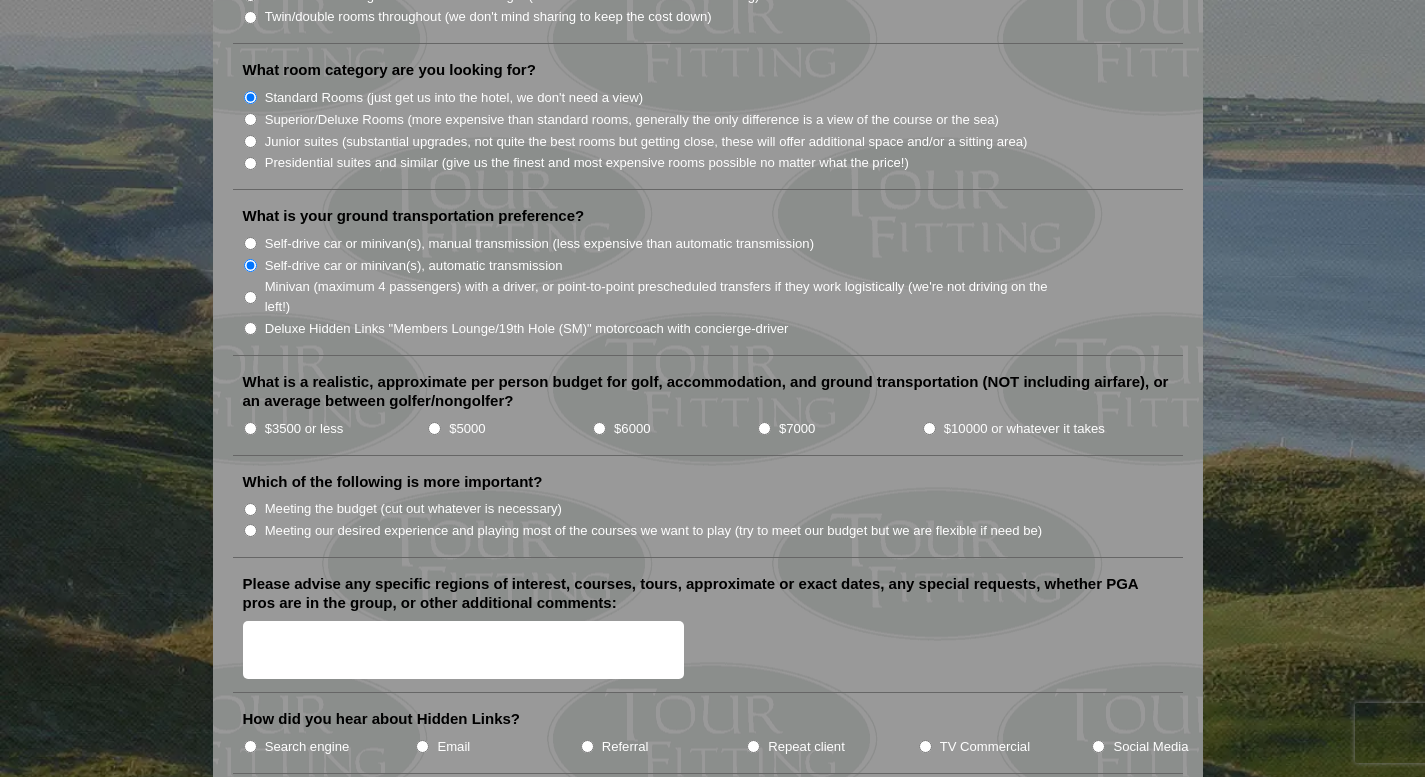 click on "Welcome to Tour Fitting SM ! This feature, unique and original to Hidden Links, asks a series of questions to help determine what kind of tour will best fit your group. Tour Fitting SM  helps both us and our clients gain a better knowledge and understanding of what you want in your tour. Please submit your answers, and we will contact you shortly with a sample tour proposal to discuss further.
If you prefer, send us an email at  golf@hiddenlinksgolf.com  and tell us what you are looking for. Thank you!" at bounding box center [712, -347] 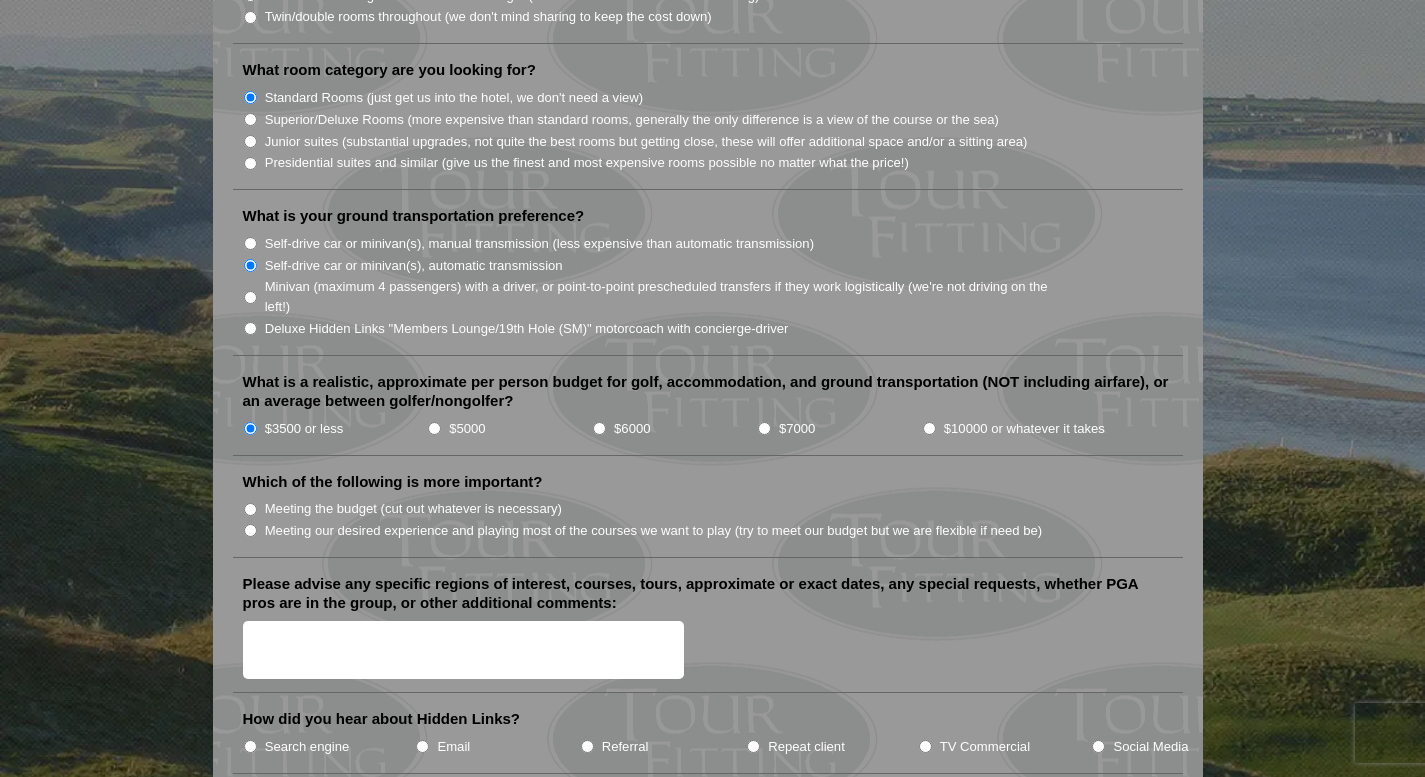 click on "Meeting the budget (cut out whatever is necessary)" at bounding box center (250, 509) 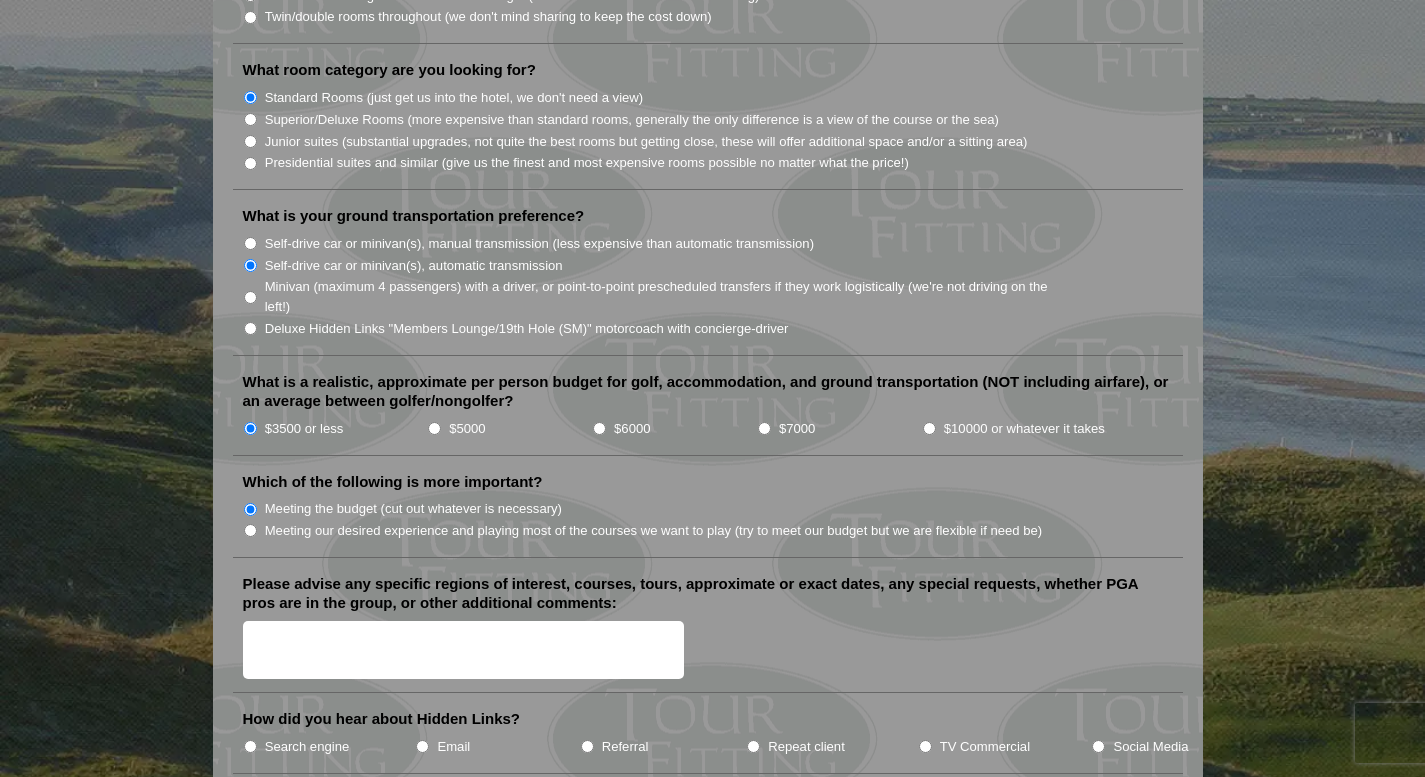 click on "Please advise any specific regions of interest, courses, tours, approximate or exact dates, any special requests, whether PGA pros are in the group, or other additional comments:" at bounding box center [464, 650] 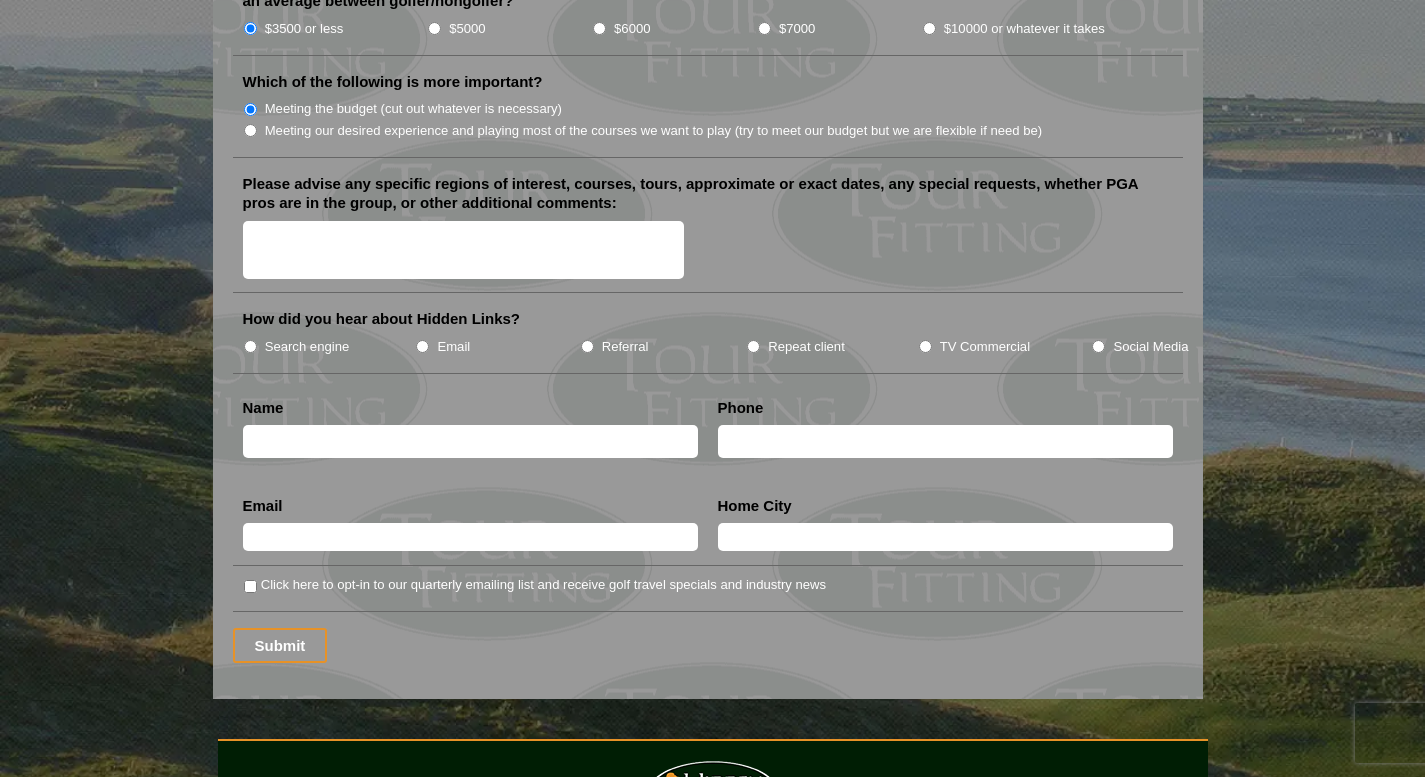 scroll, scrollTop: 2400, scrollLeft: 0, axis: vertical 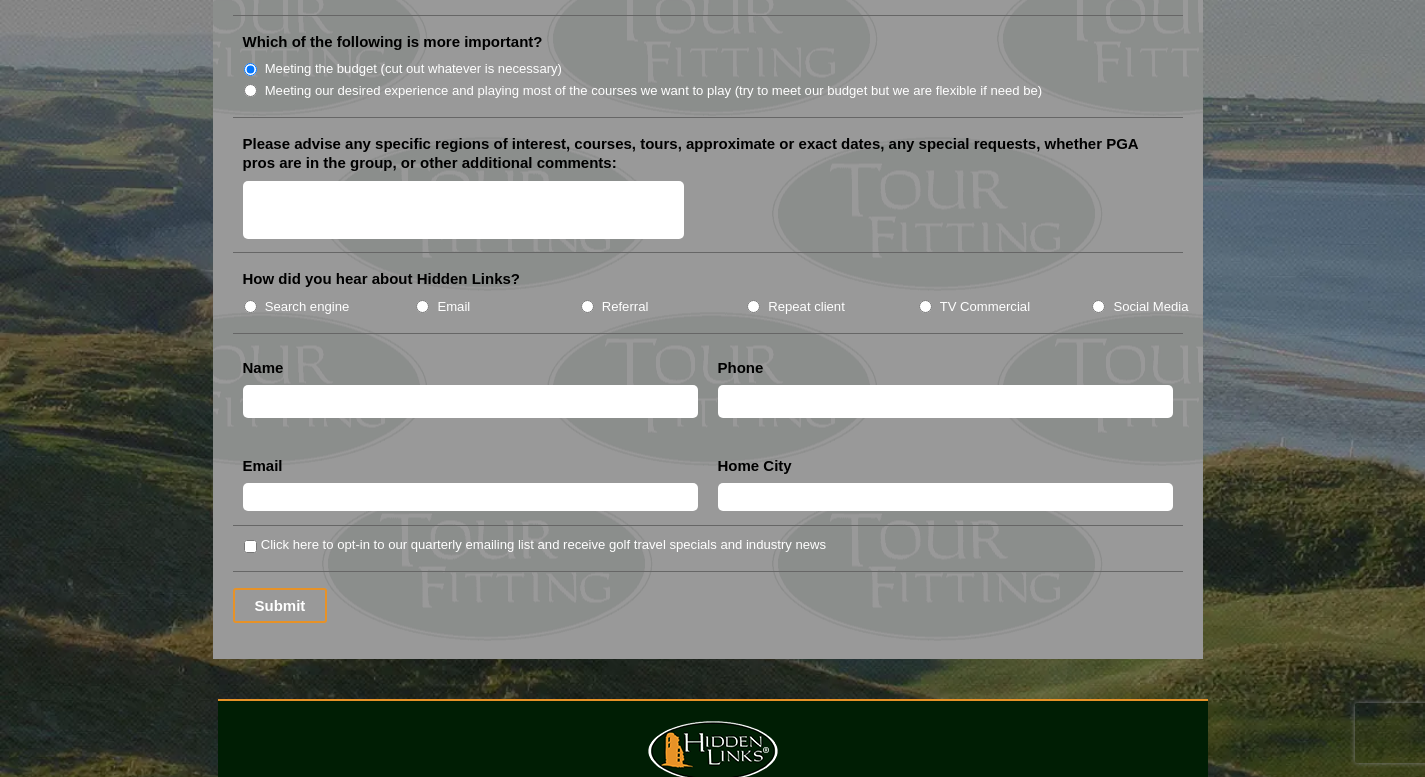 click on "TV Commercial" at bounding box center (925, 306) 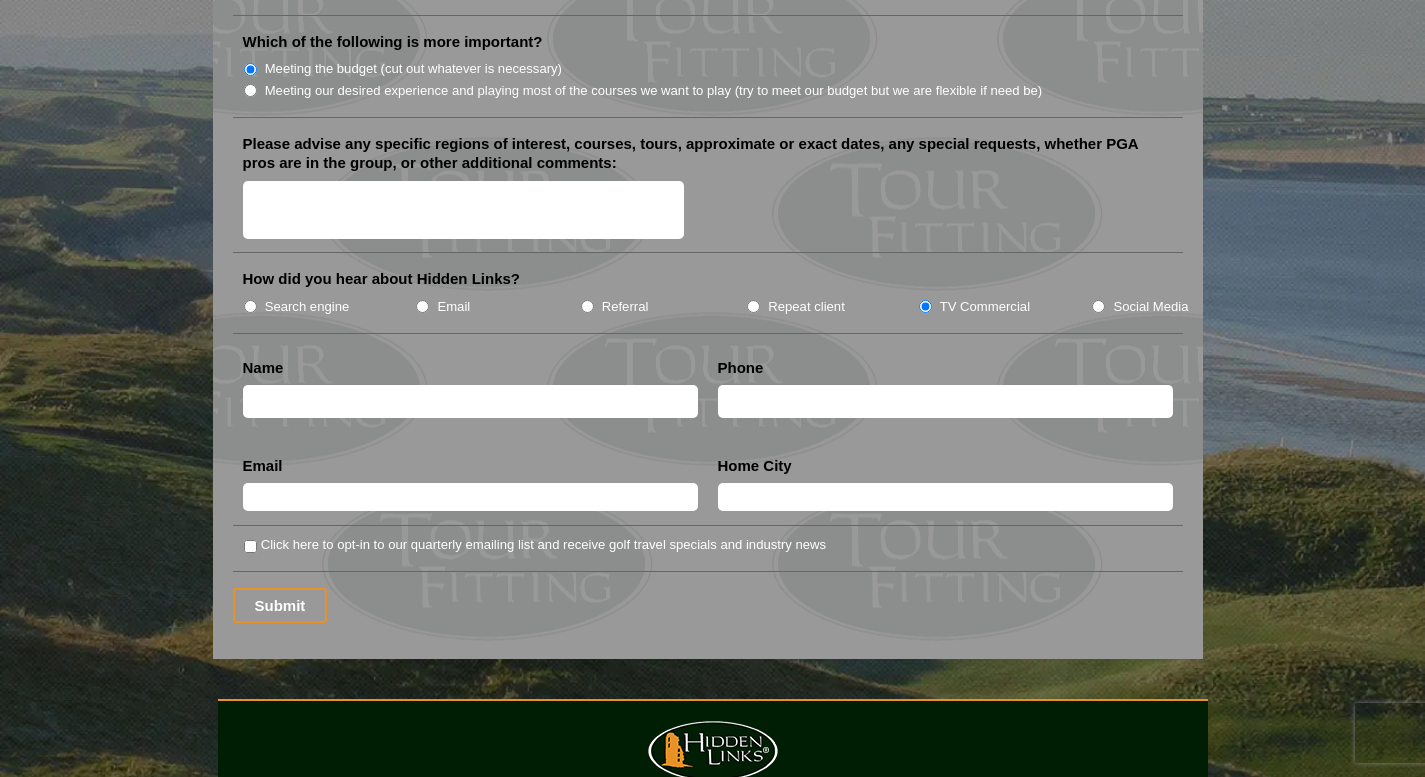 click at bounding box center (470, 401) 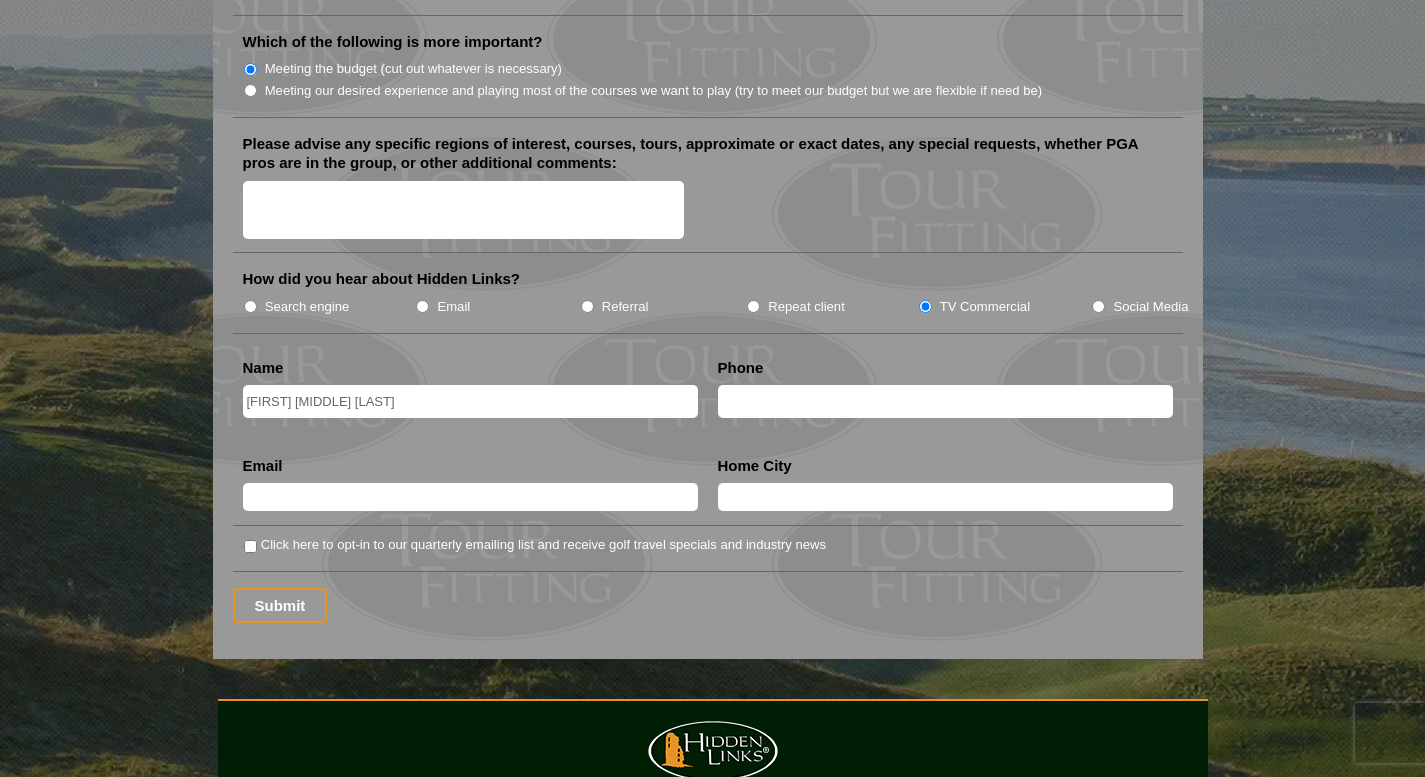 type on "[PHONE]" 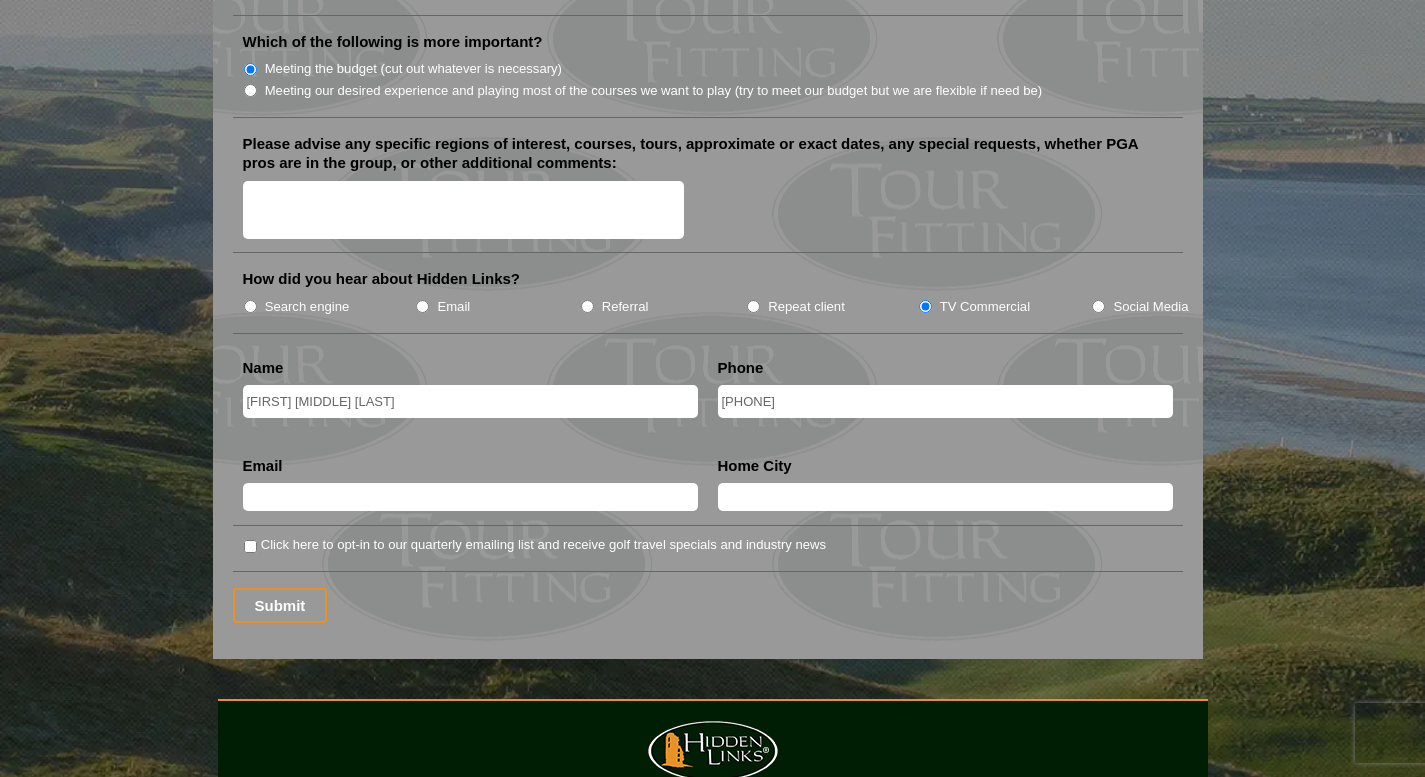 type on "[EMAIL]" 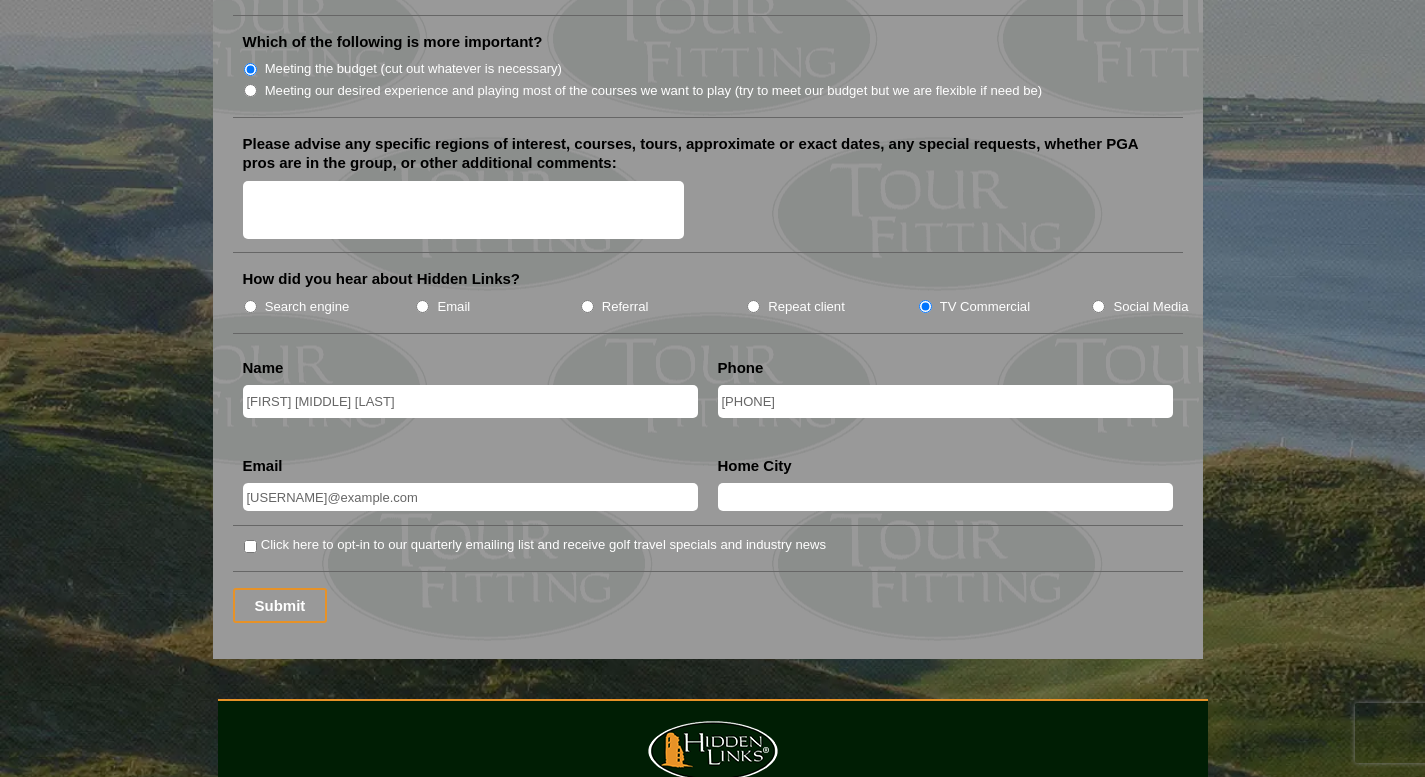 type on "[CITY]" 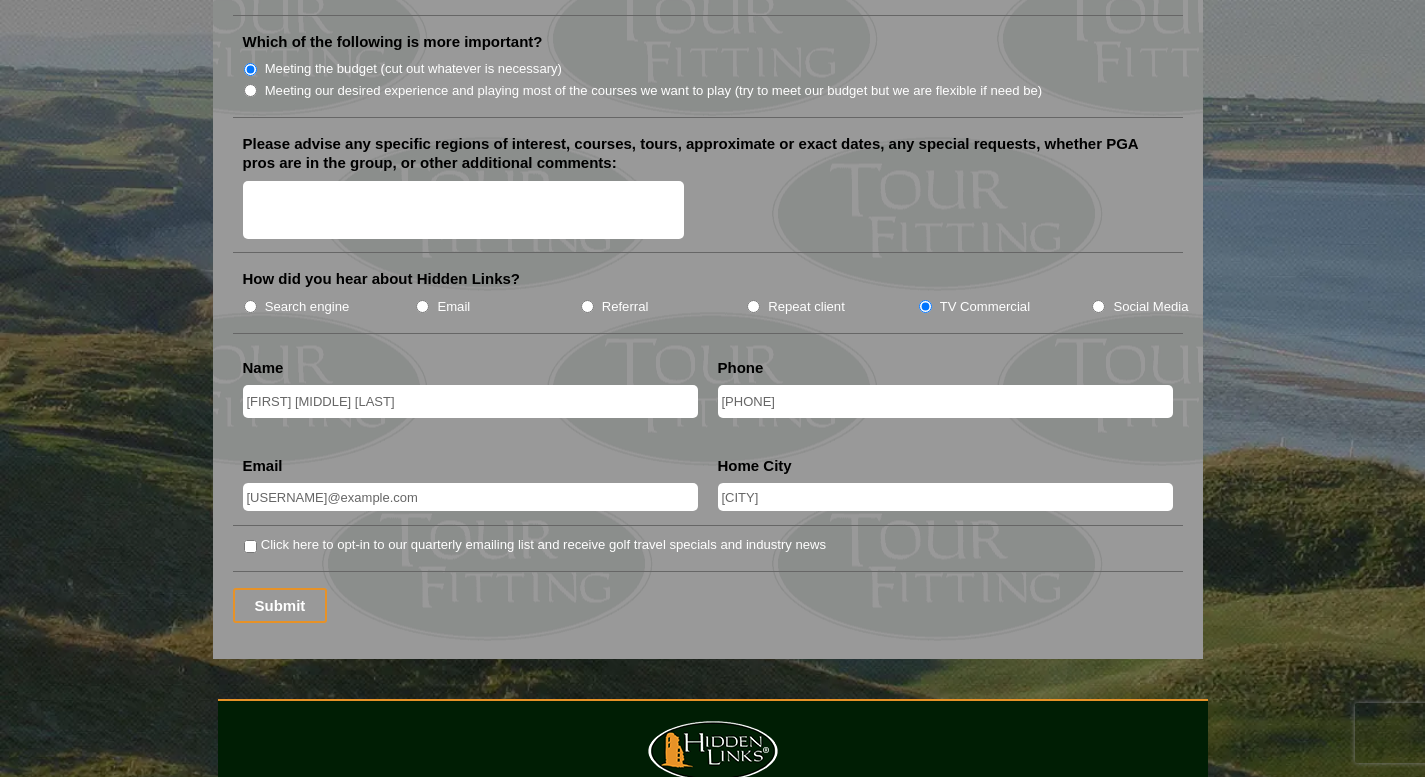 click on "Click here to opt-in to our quarterly emailing list and receive golf travel specials and industry news" at bounding box center [250, 546] 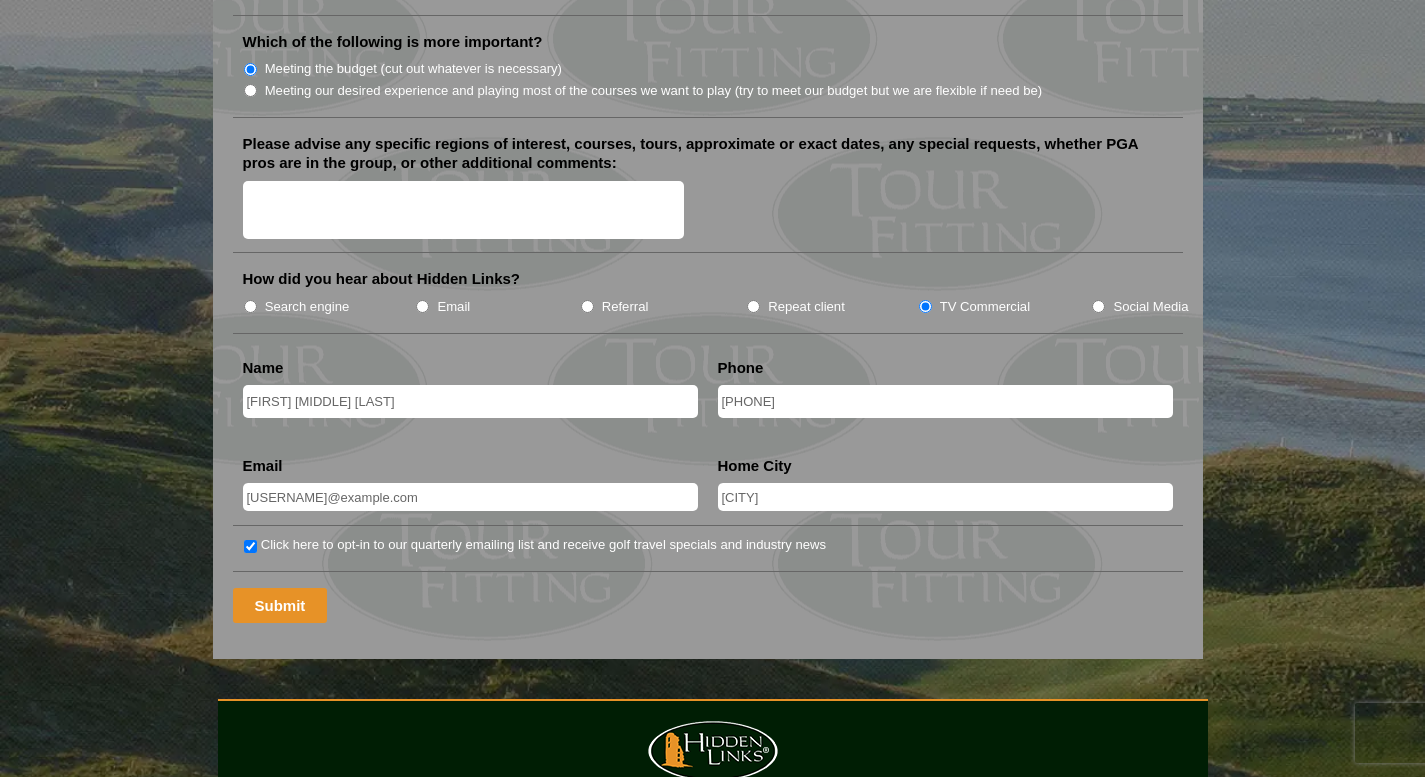 click on "Submit" at bounding box center [280, 605] 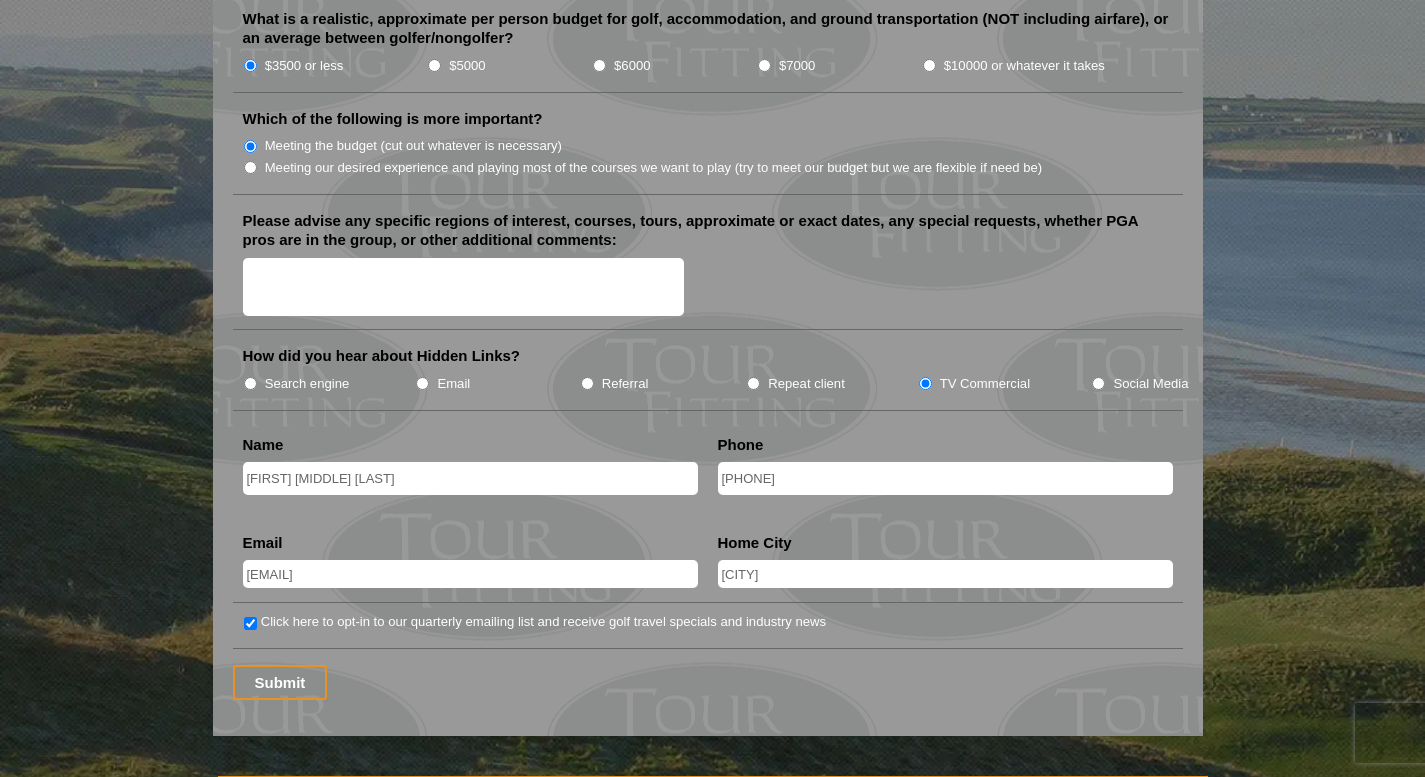scroll, scrollTop: 2360, scrollLeft: 0, axis: vertical 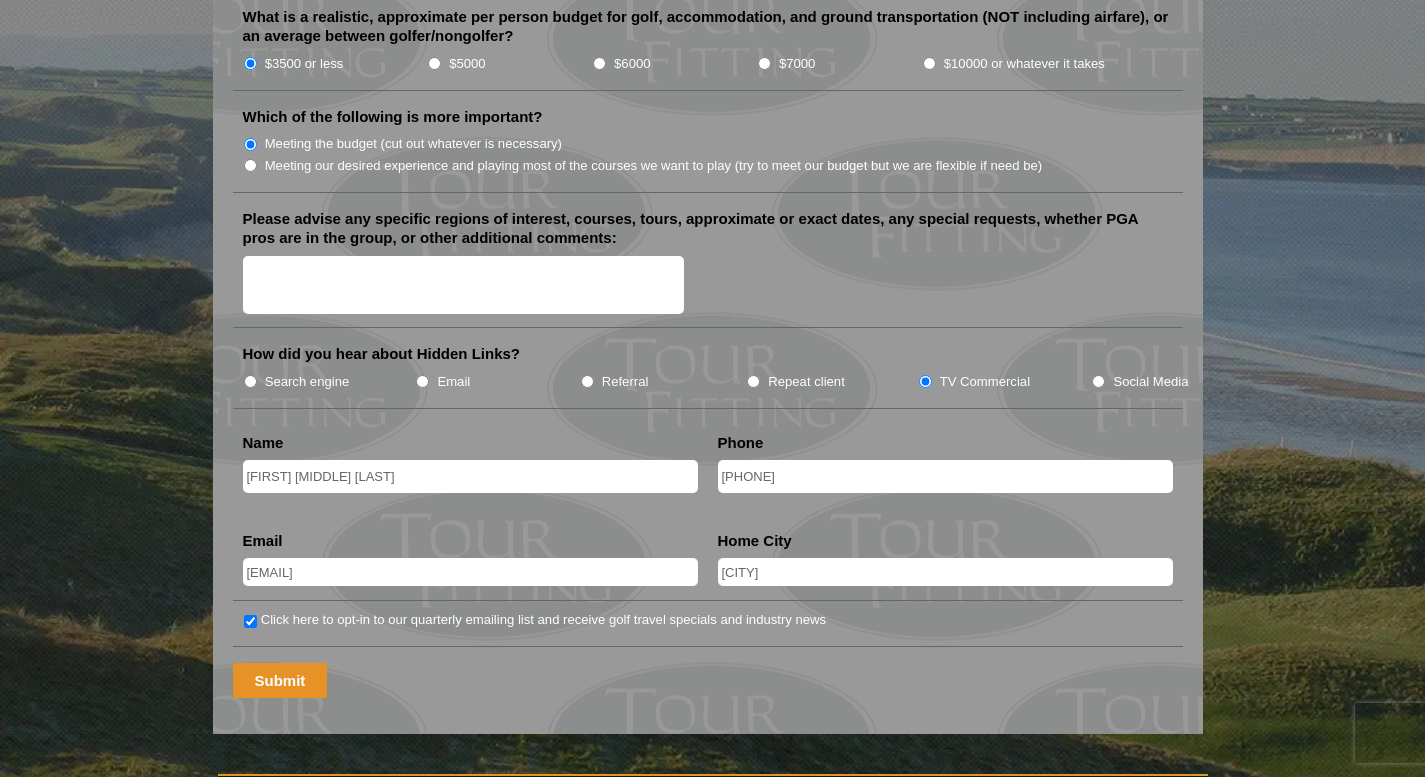 click on "Submit" at bounding box center (280, 680) 